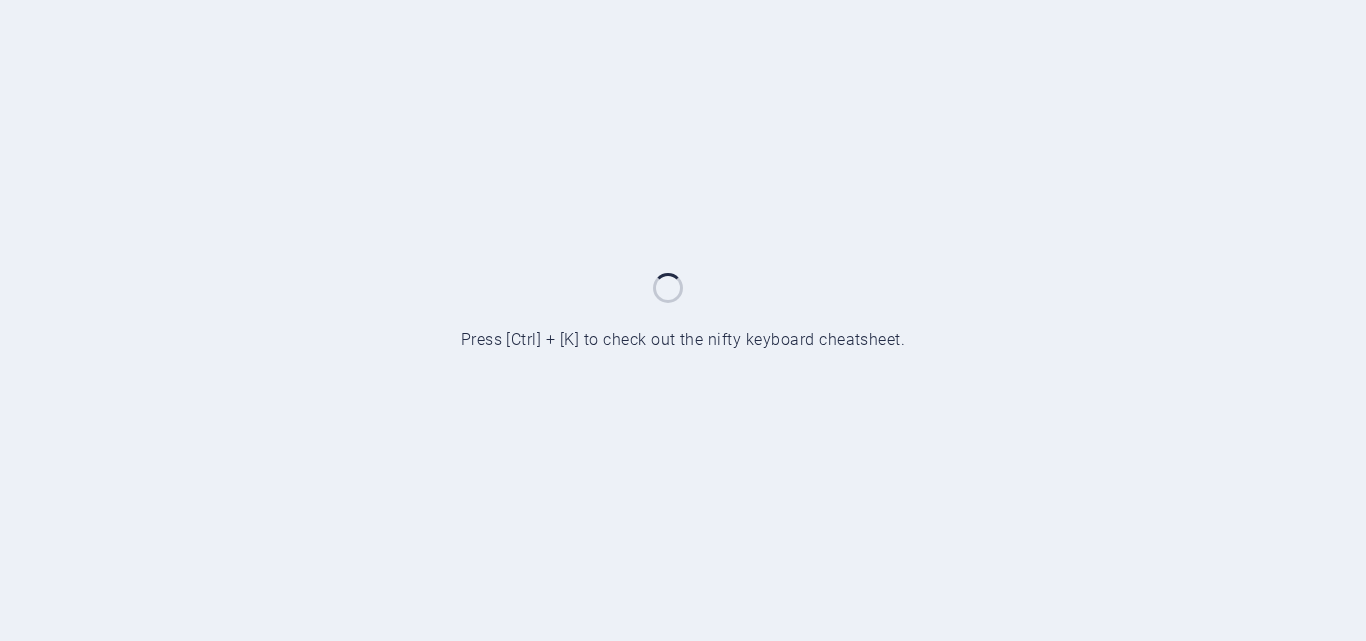 scroll, scrollTop: 0, scrollLeft: 0, axis: both 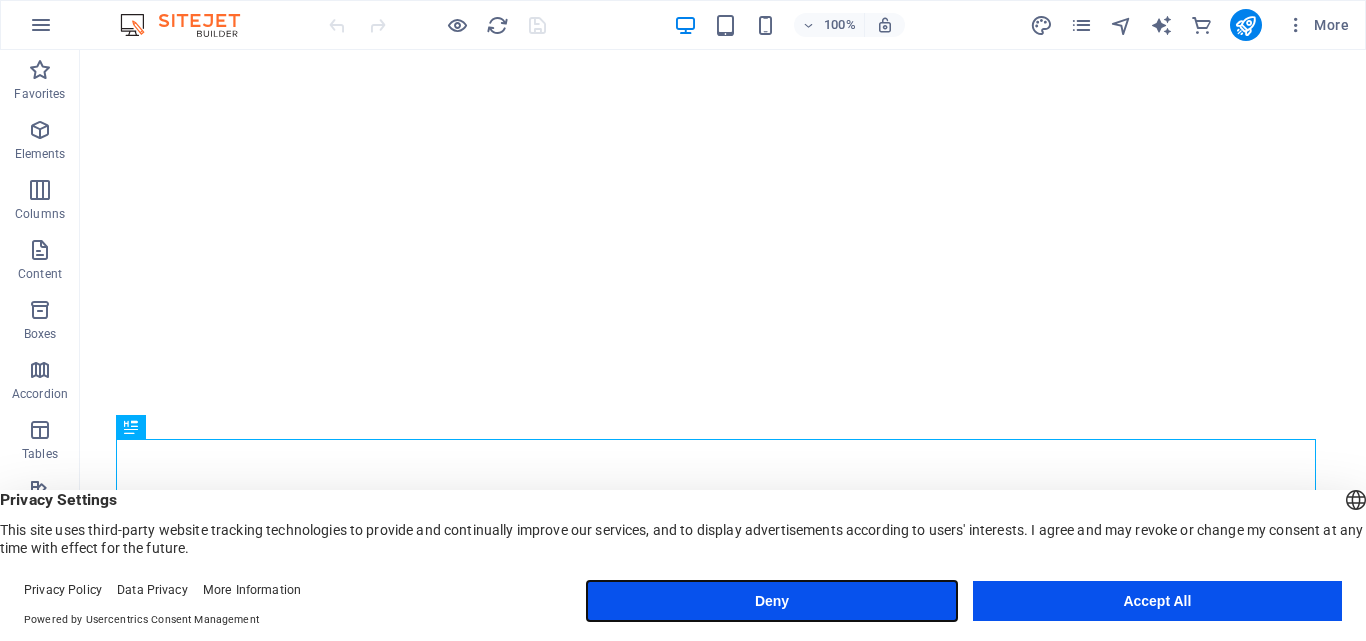 click on "Deny" at bounding box center (771, 601) 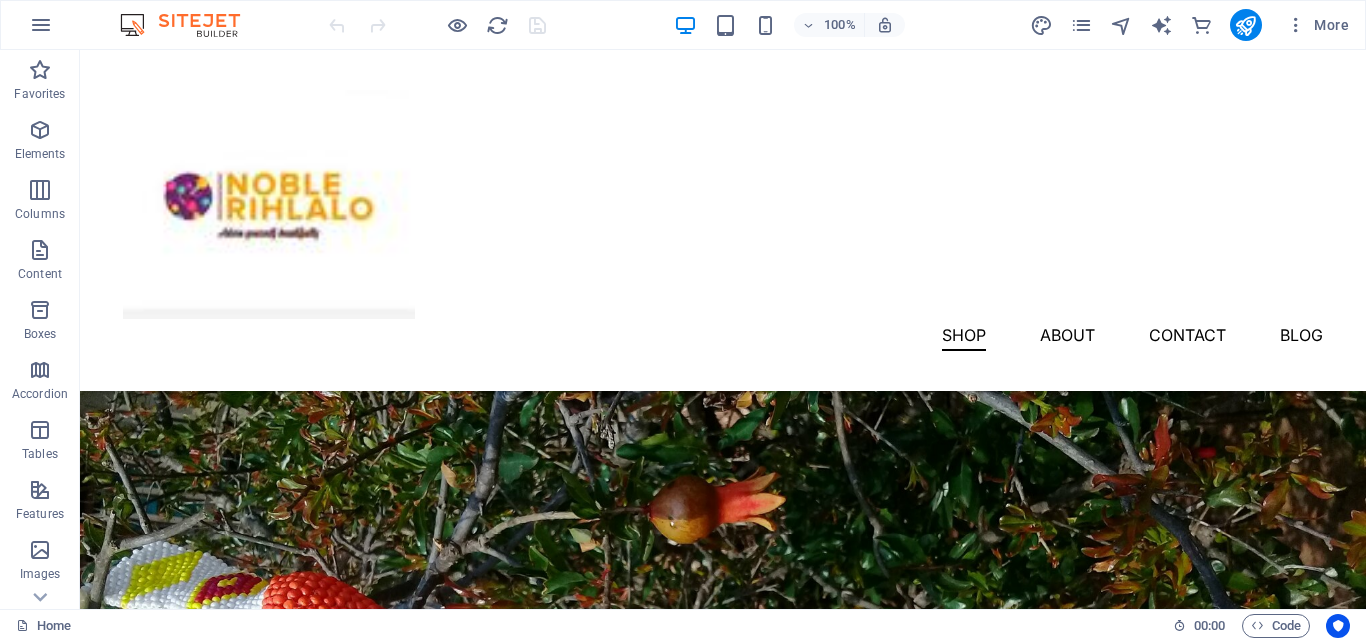 scroll, scrollTop: 800, scrollLeft: 0, axis: vertical 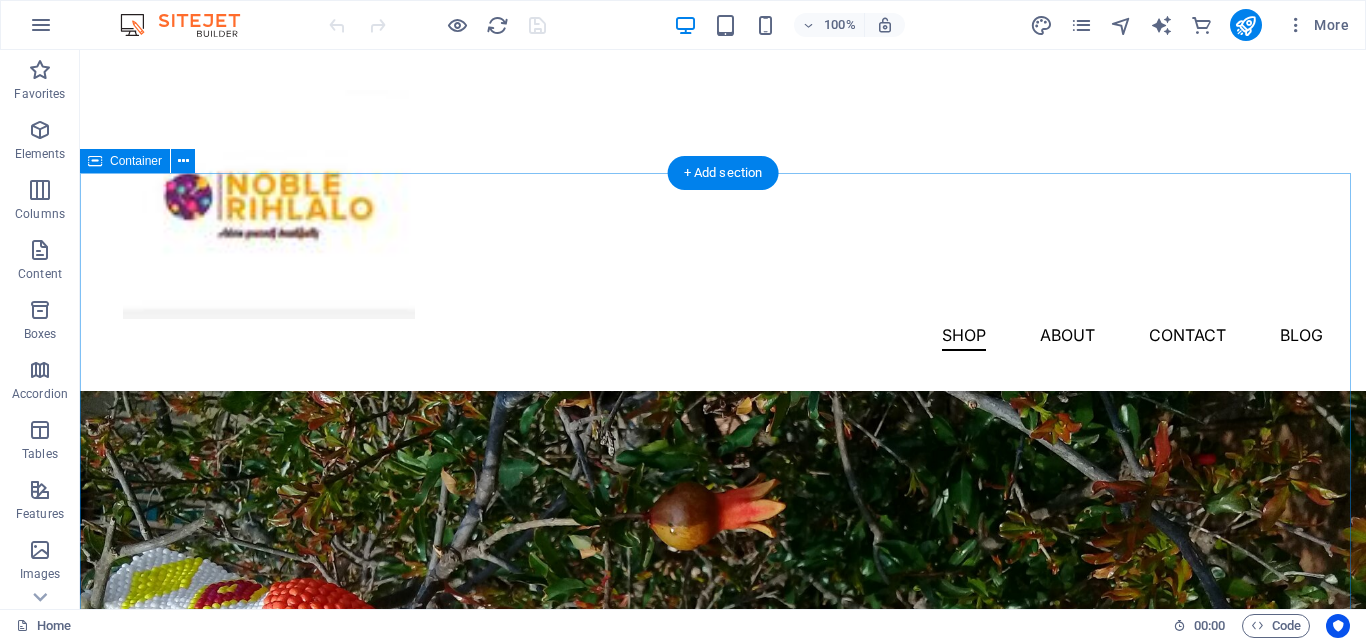 click on "Our Collection Lorem ipsum dolor sit amet, consectetur adipiscing elit, sed do eiusmod tempor incididunt ut labore et dolore magna aliqua." at bounding box center (723, 571) 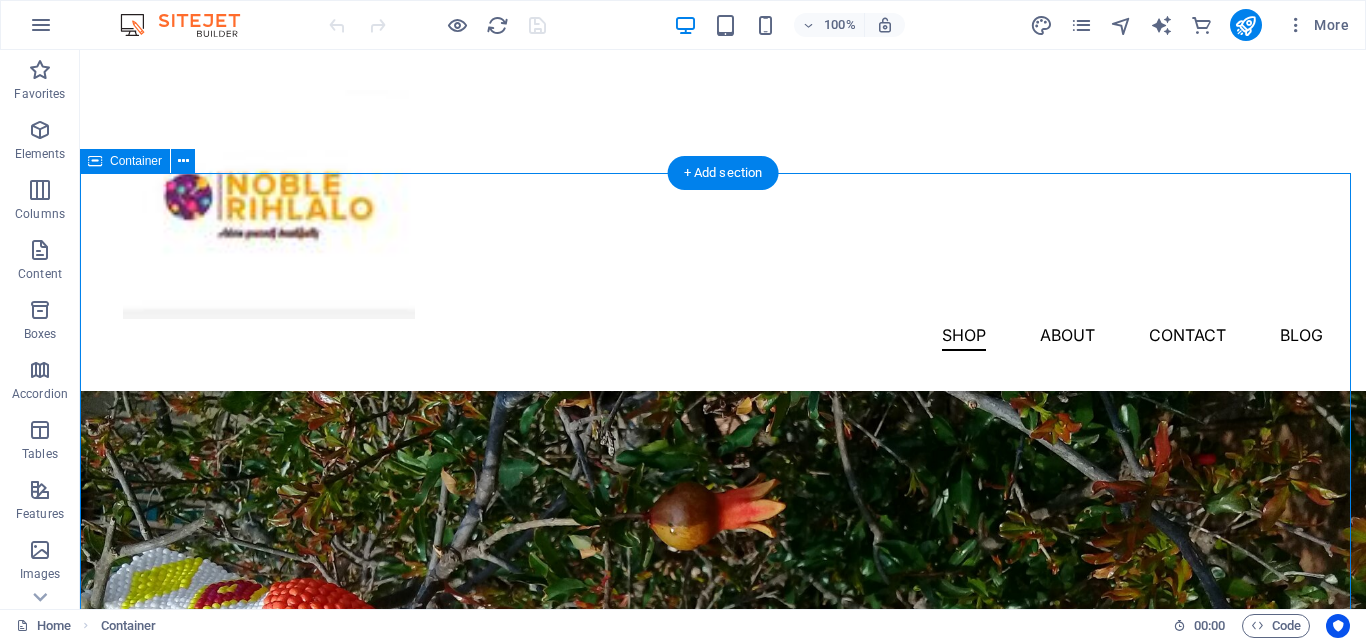 click on "Our Collection Lorem ipsum dolor sit amet, consectetur adipiscing elit, sed do eiusmod tempor incididunt ut labore et dolore magna aliqua." at bounding box center (723, 571) 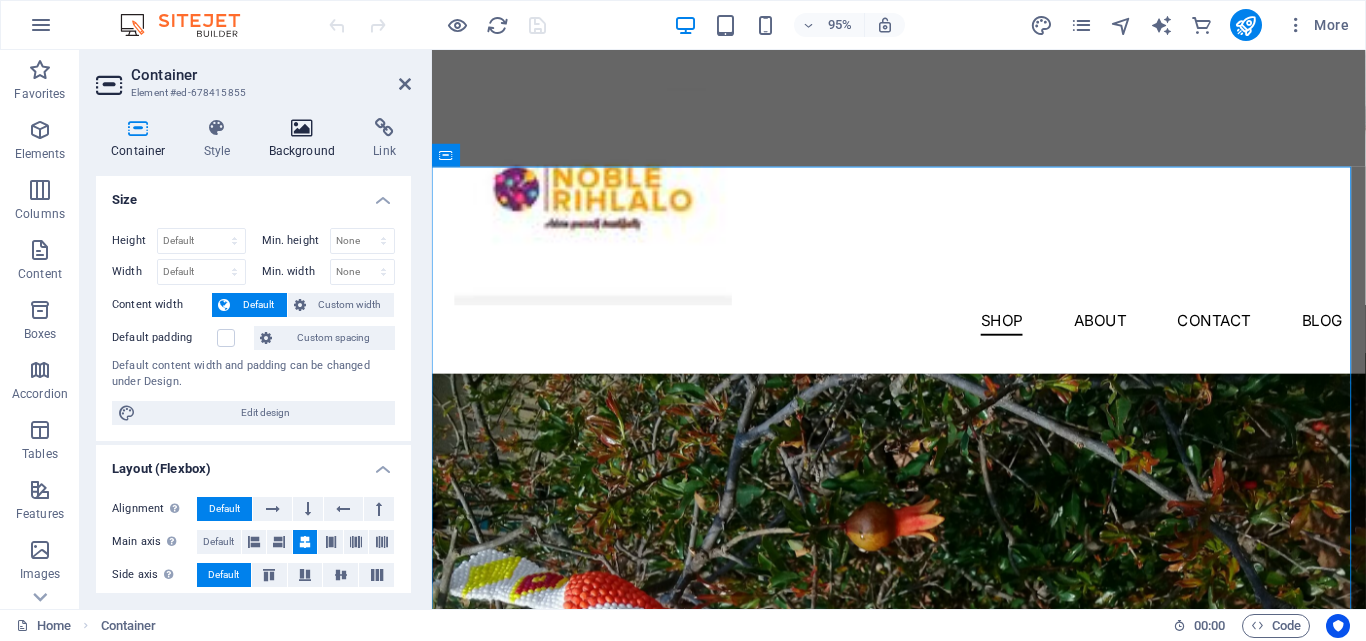 click at bounding box center (302, 128) 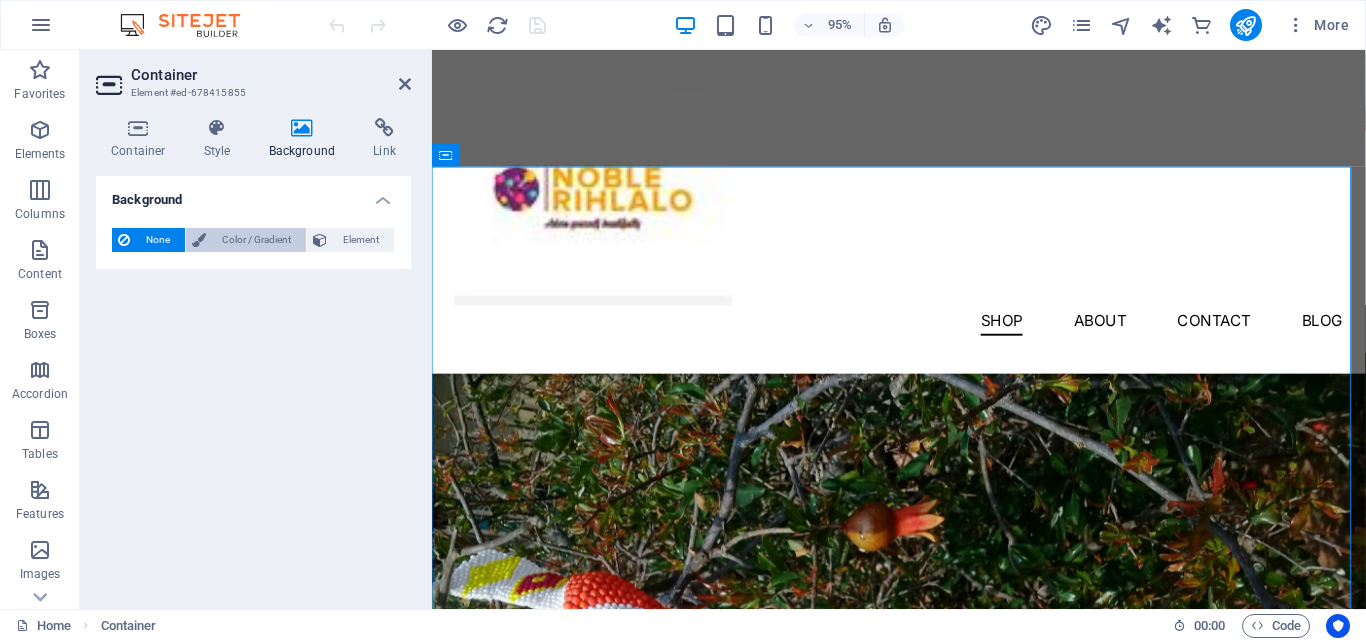 click on "Color / Gradient" at bounding box center (246, 240) 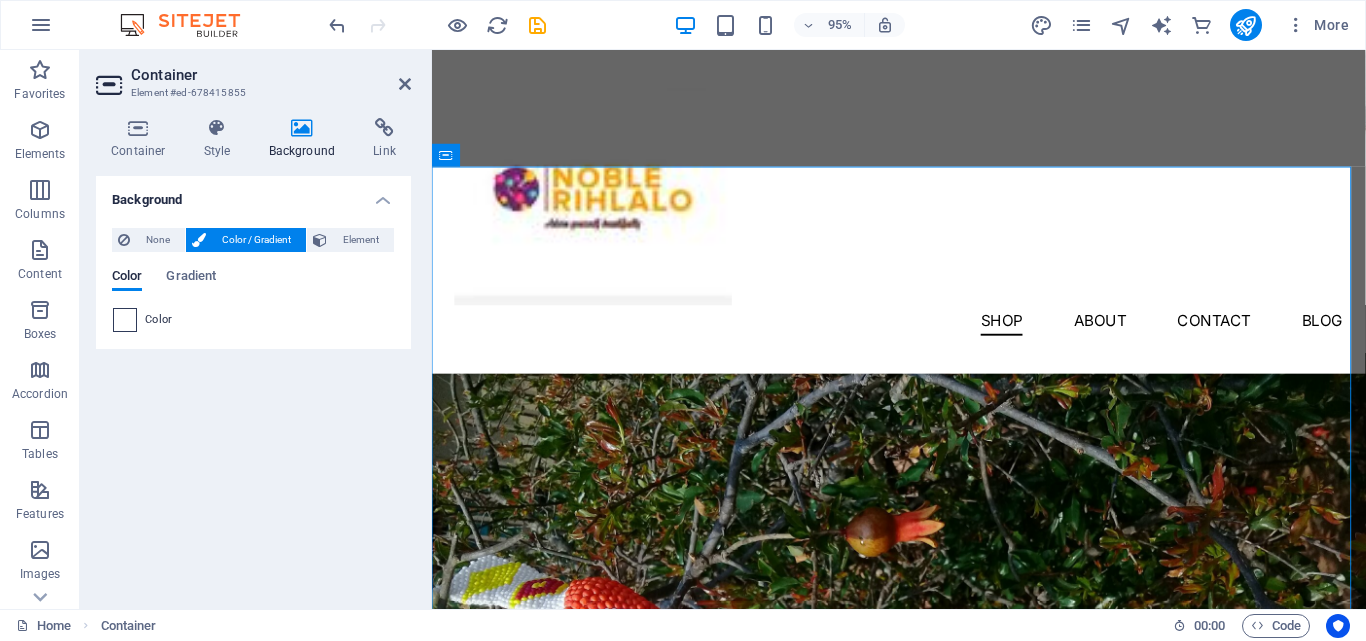 click at bounding box center (125, 320) 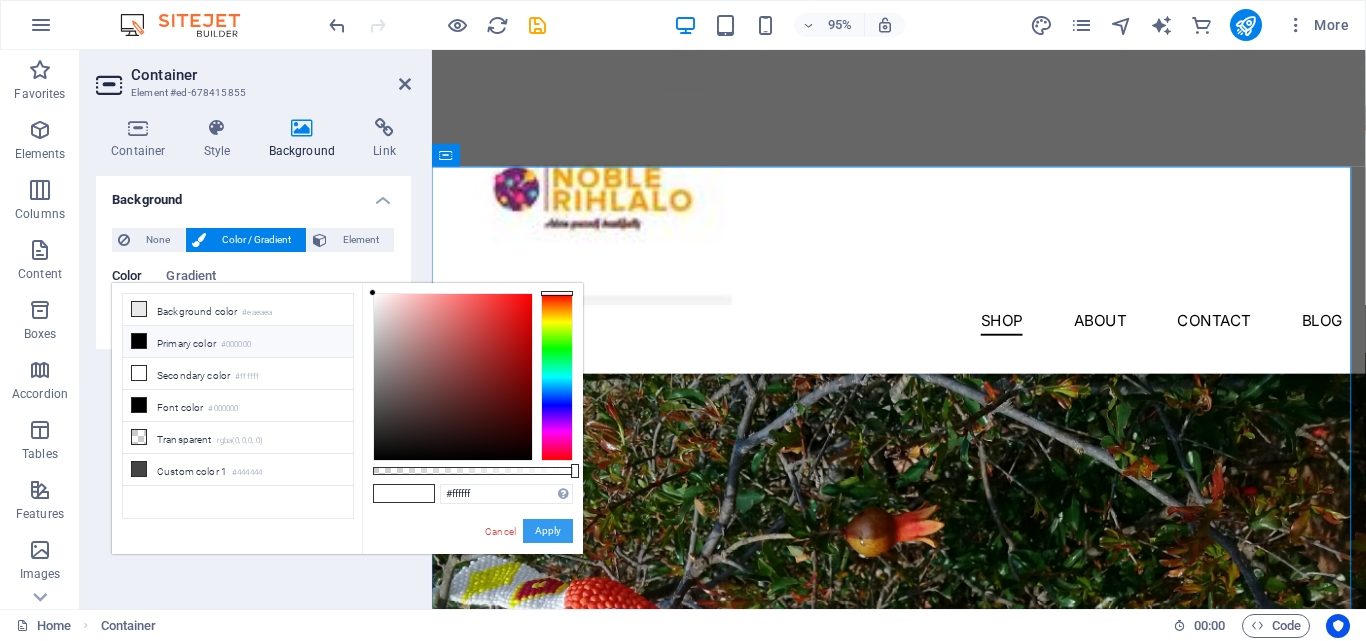 click on "Apply" at bounding box center [548, 531] 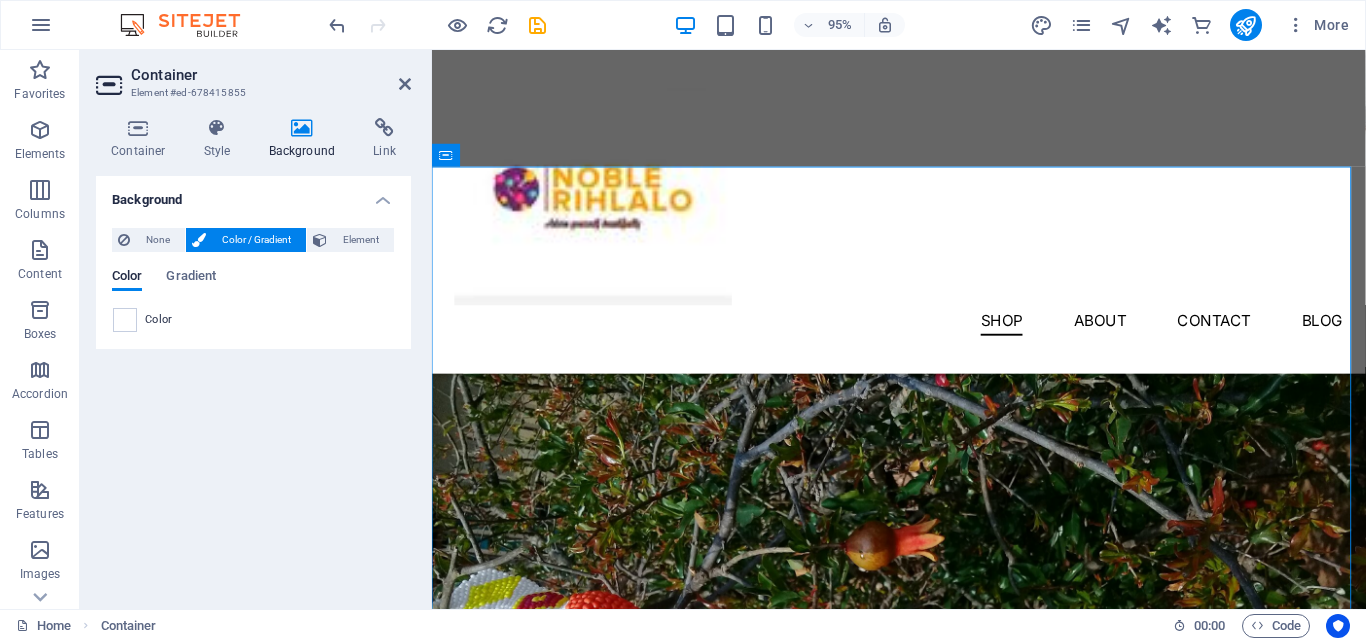 scroll, scrollTop: 1315, scrollLeft: 0, axis: vertical 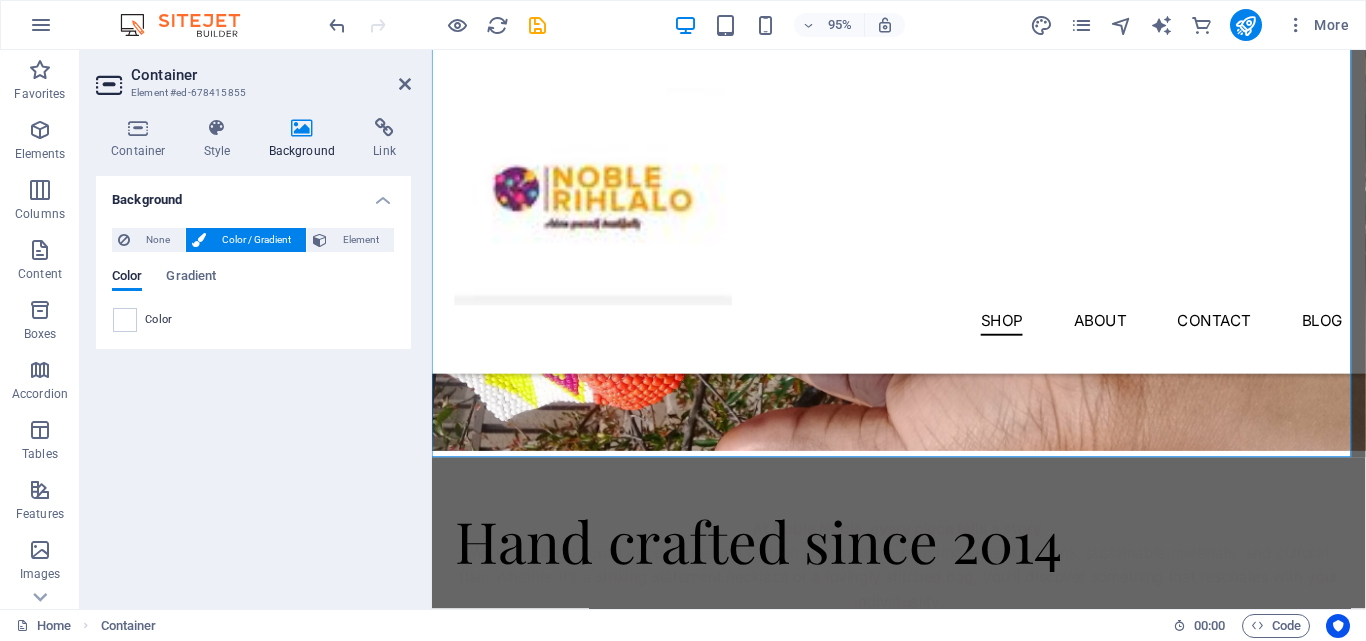 click on "Container" at bounding box center (271, 75) 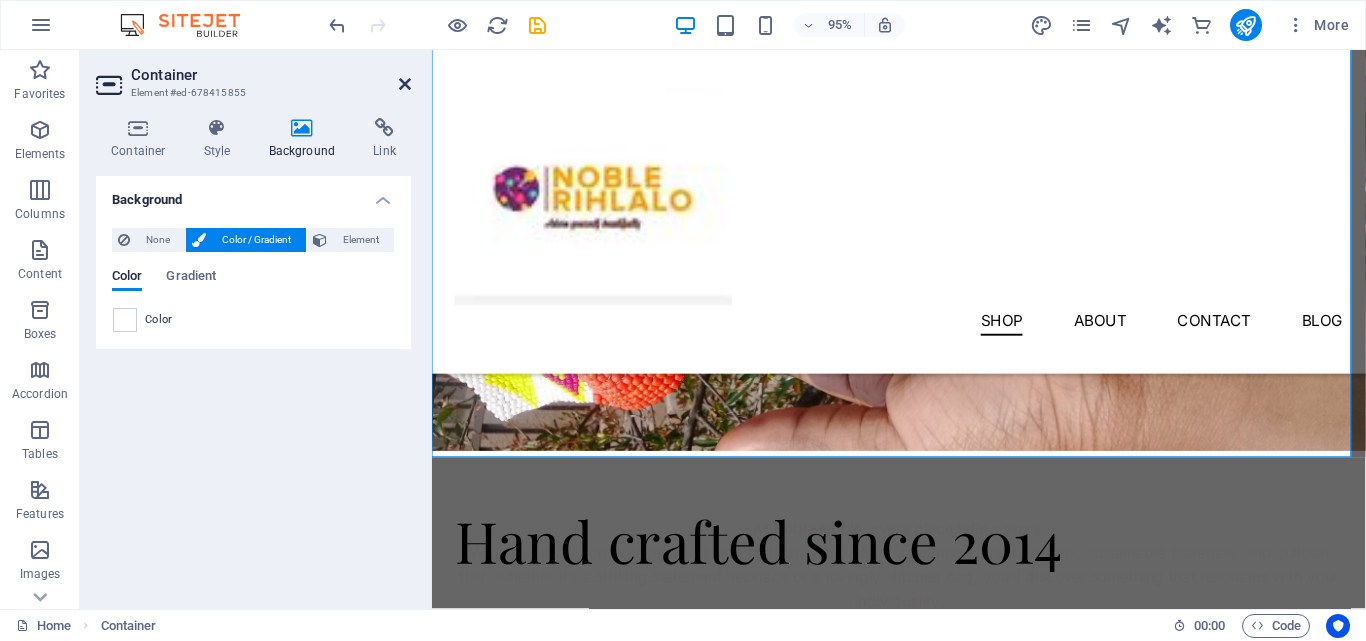 click at bounding box center [405, 84] 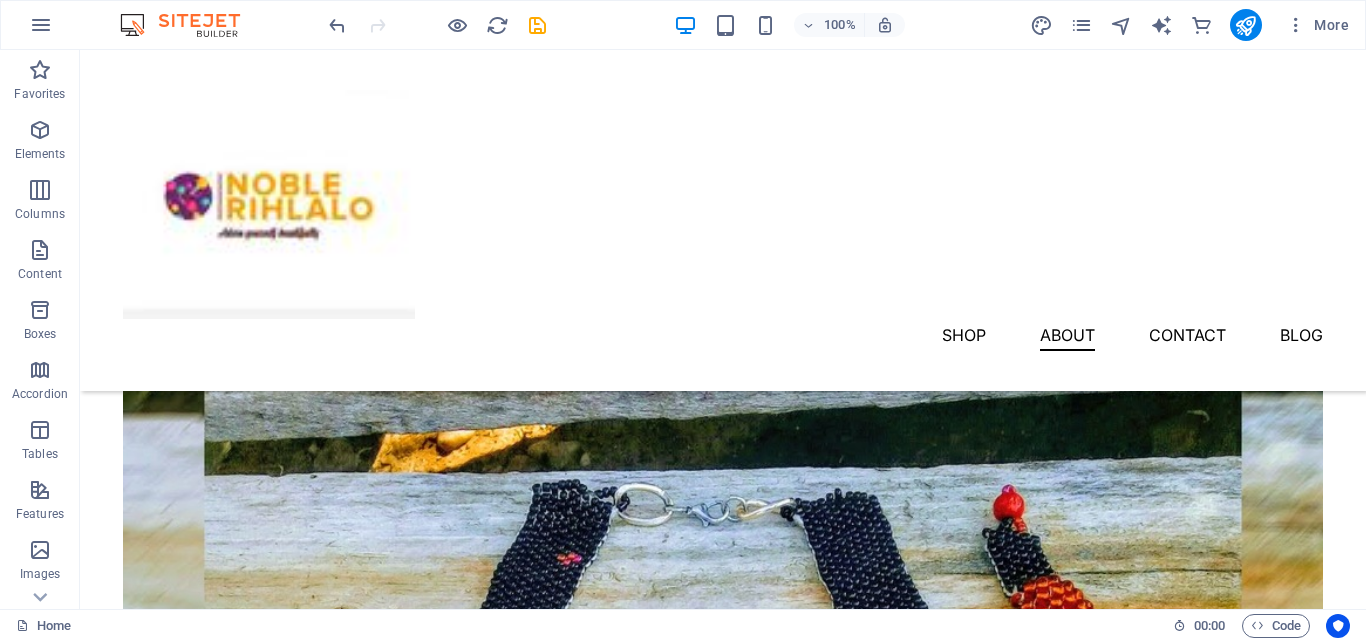 scroll, scrollTop: 3275, scrollLeft: 0, axis: vertical 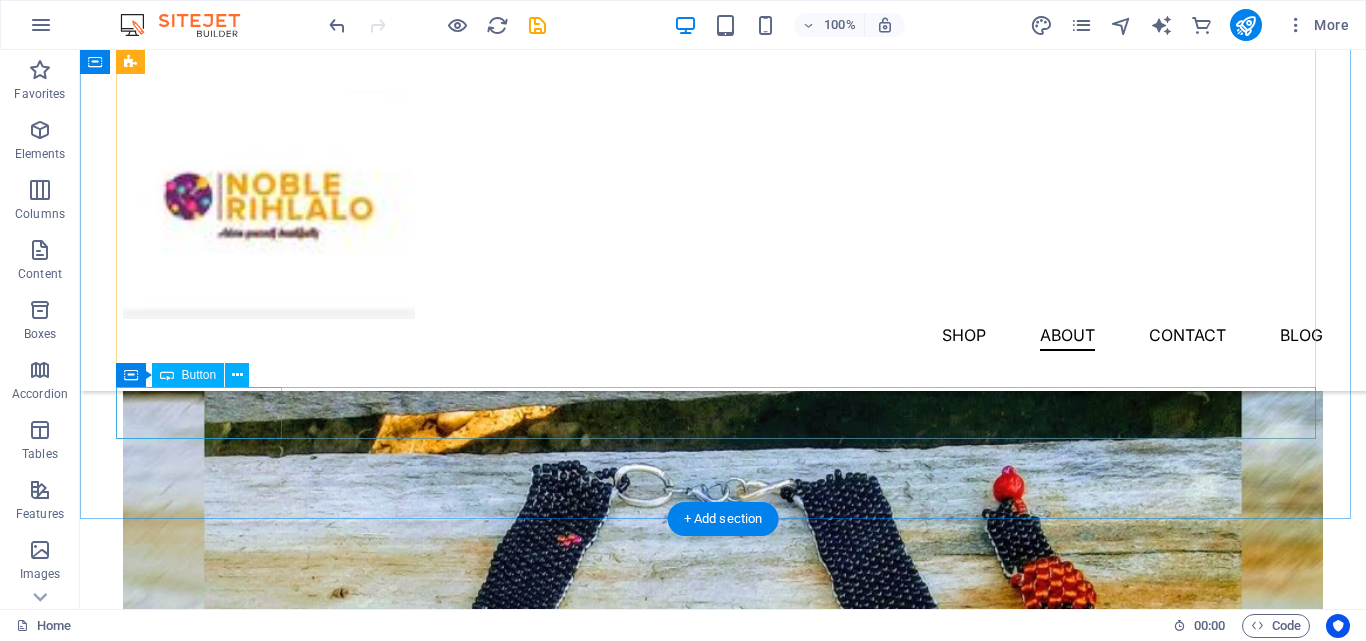 click on "Vorherige" at bounding box center [723, 4732] 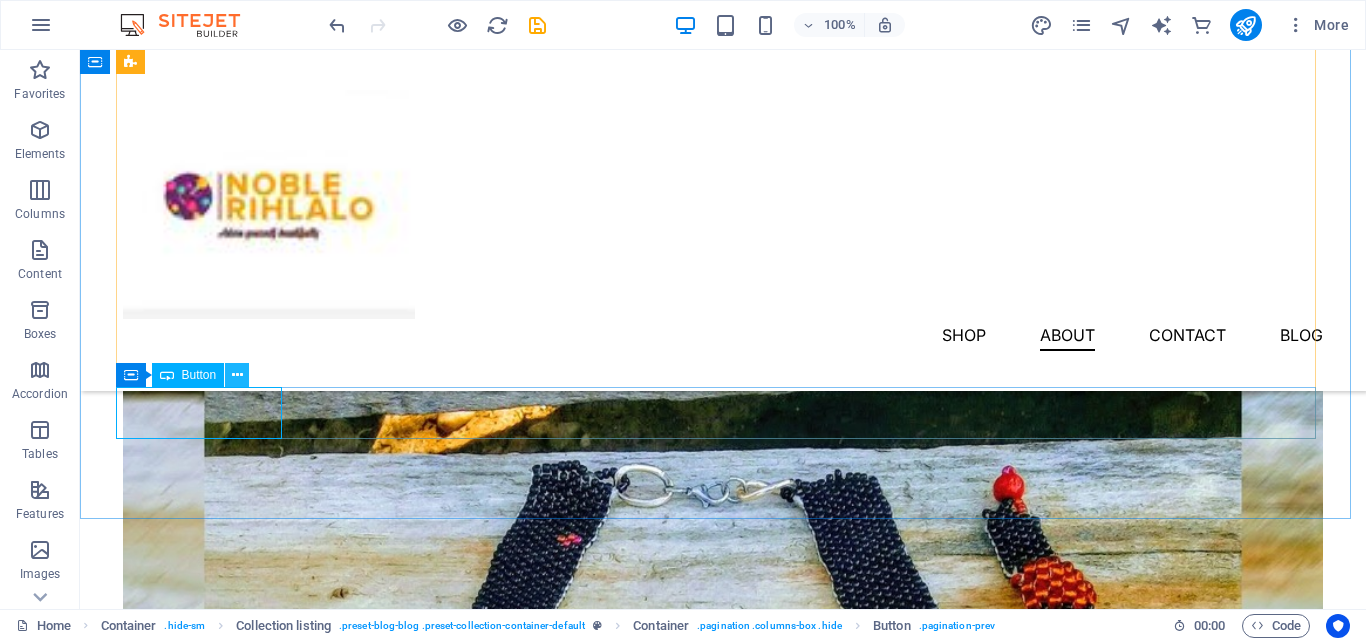 click at bounding box center (237, 375) 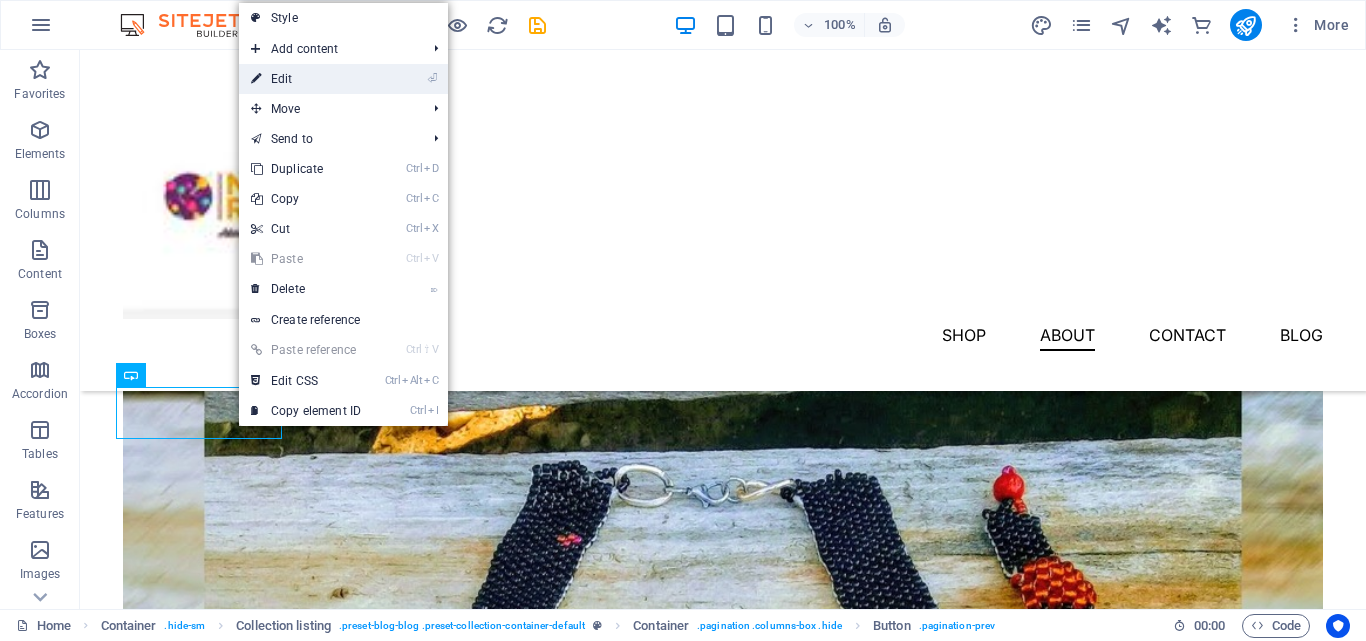 click on "⏎  Edit" at bounding box center (306, 79) 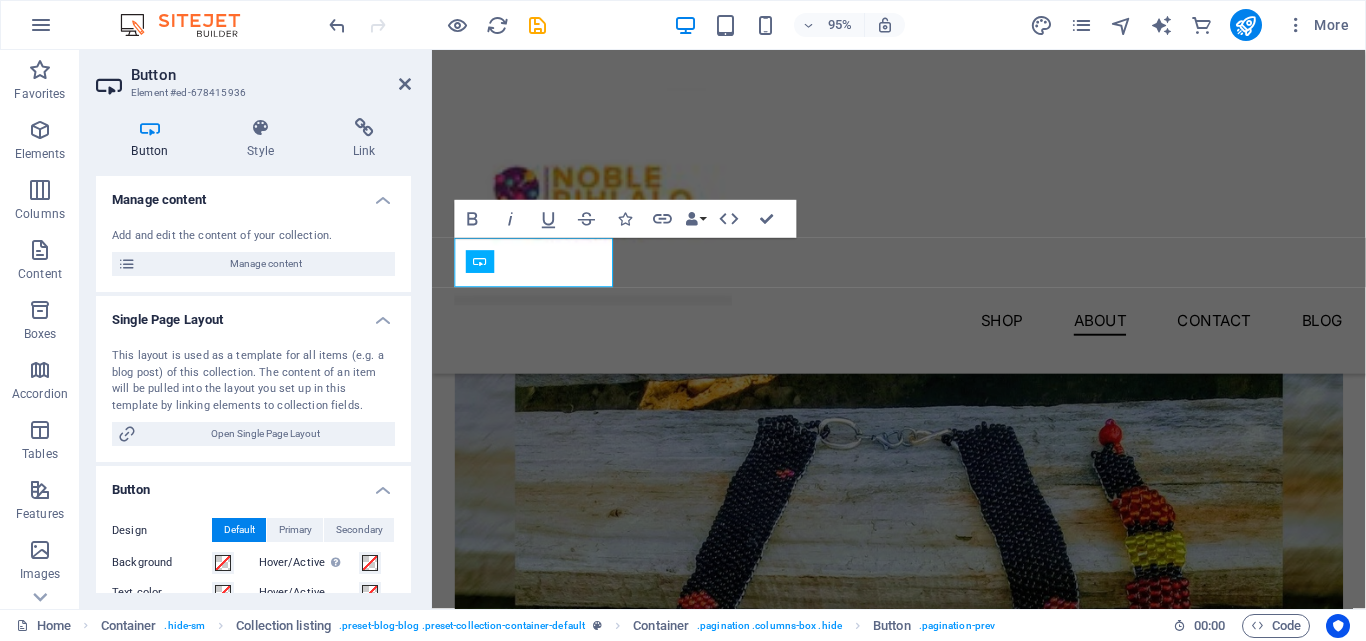 scroll, scrollTop: 3377, scrollLeft: 0, axis: vertical 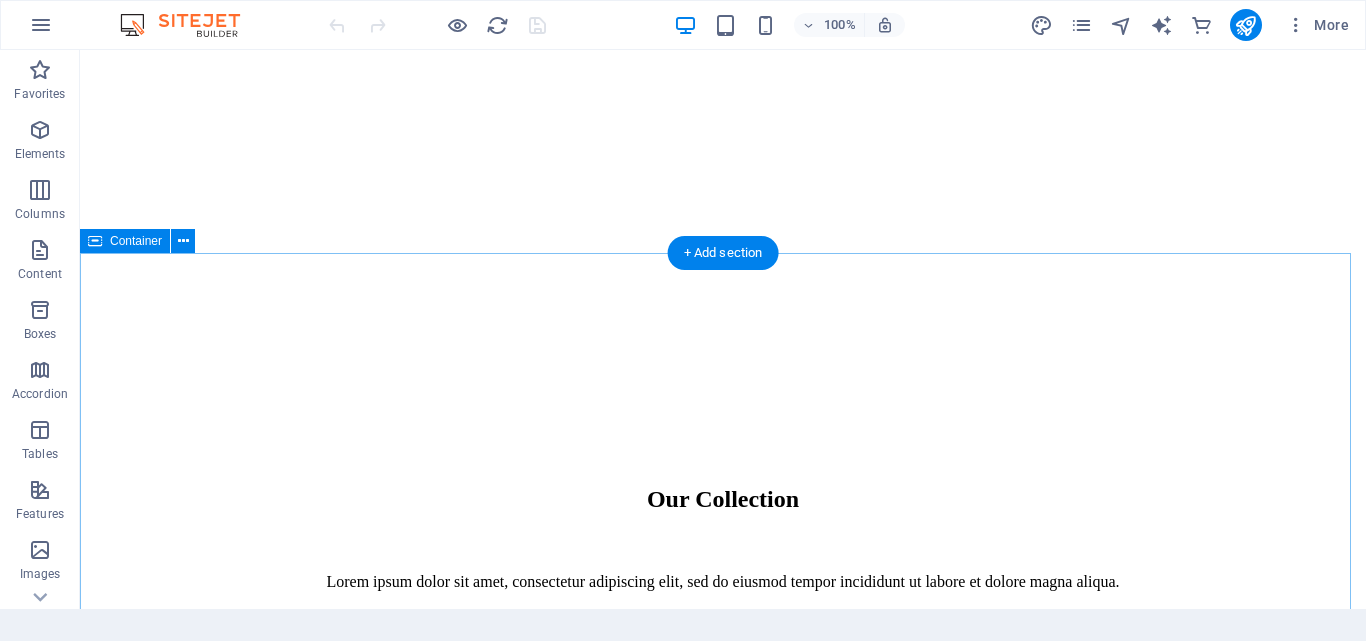 click on "Our Collection Lorem ipsum dolor sit amet, consectetur adipiscing elit, sed do eiusmod tempor incididunt ut labore et dolore magna aliqua." at bounding box center [723, 717] 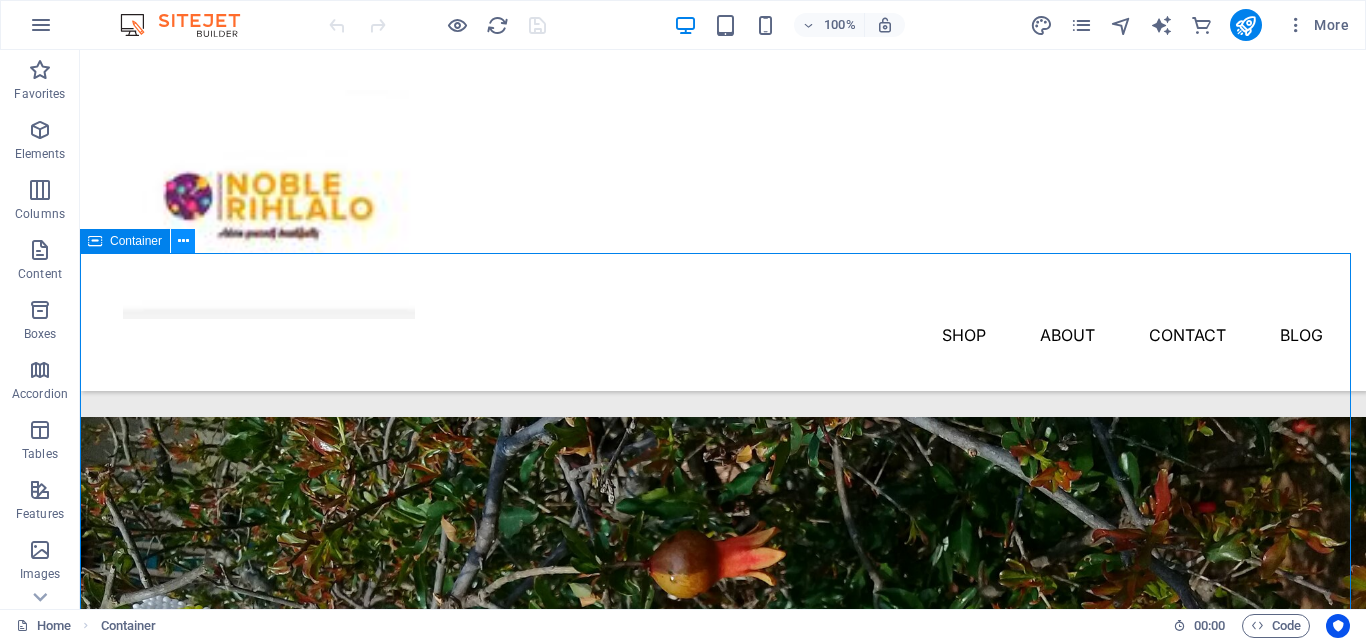 click at bounding box center [183, 241] 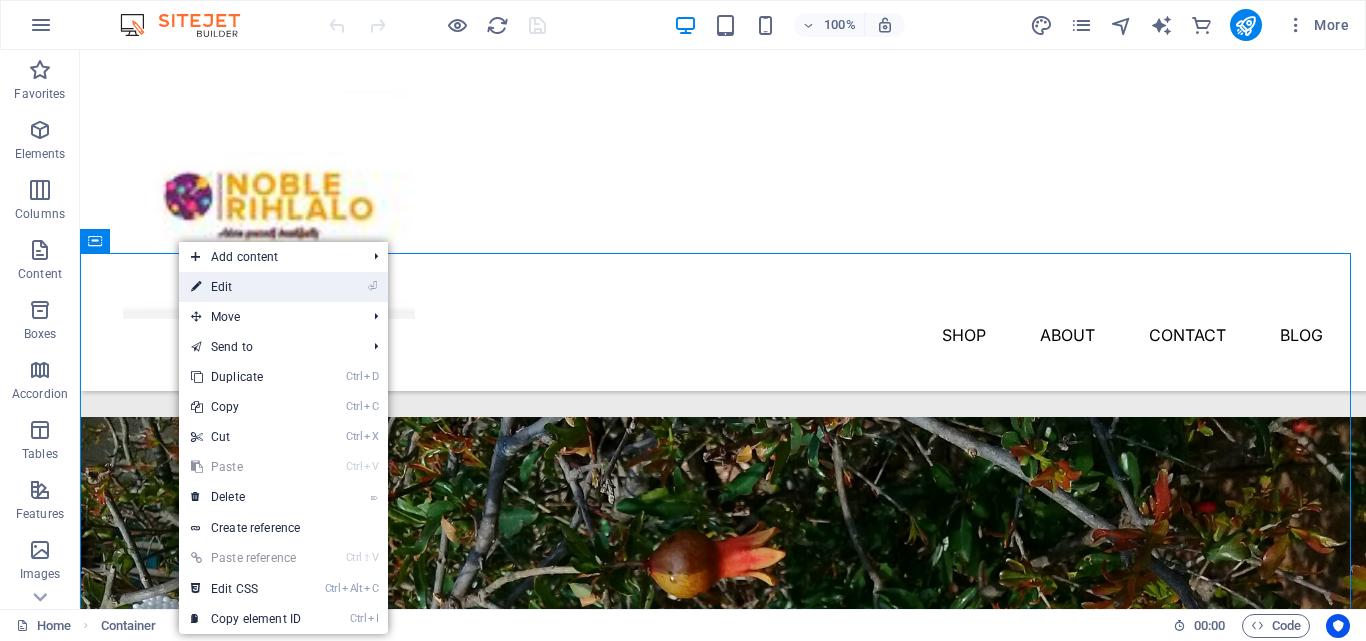 click on "⏎  Edit" at bounding box center [246, 287] 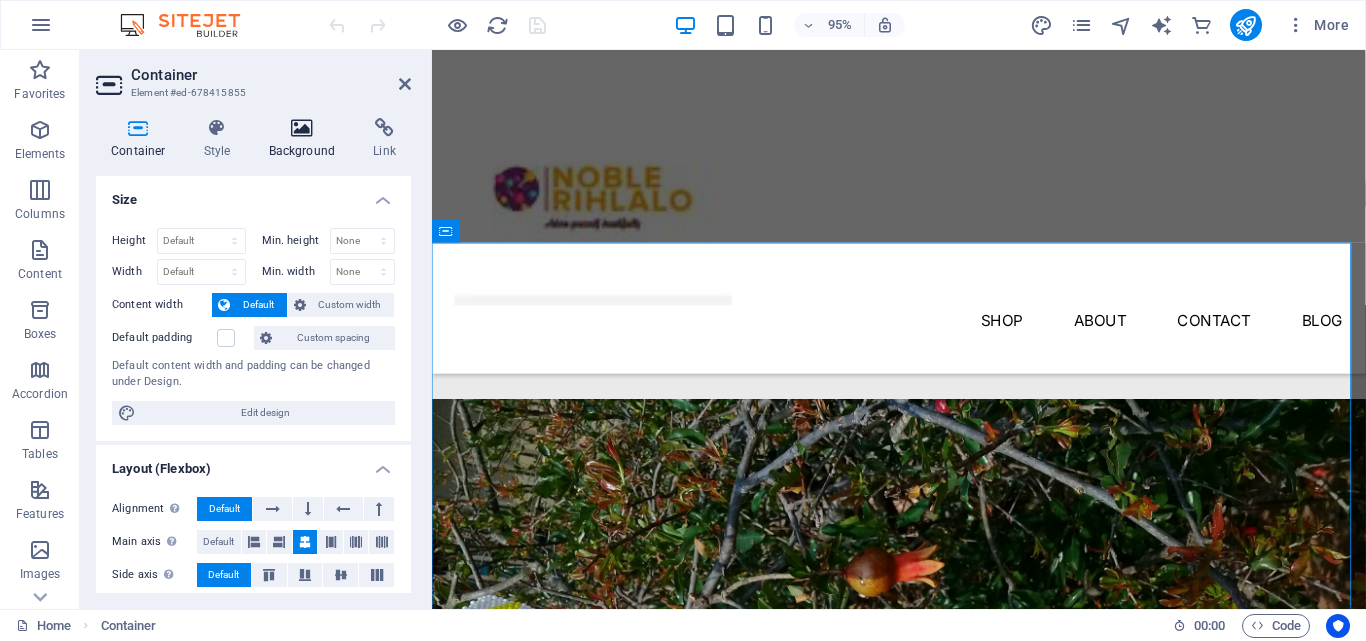 click on "Background" at bounding box center (306, 139) 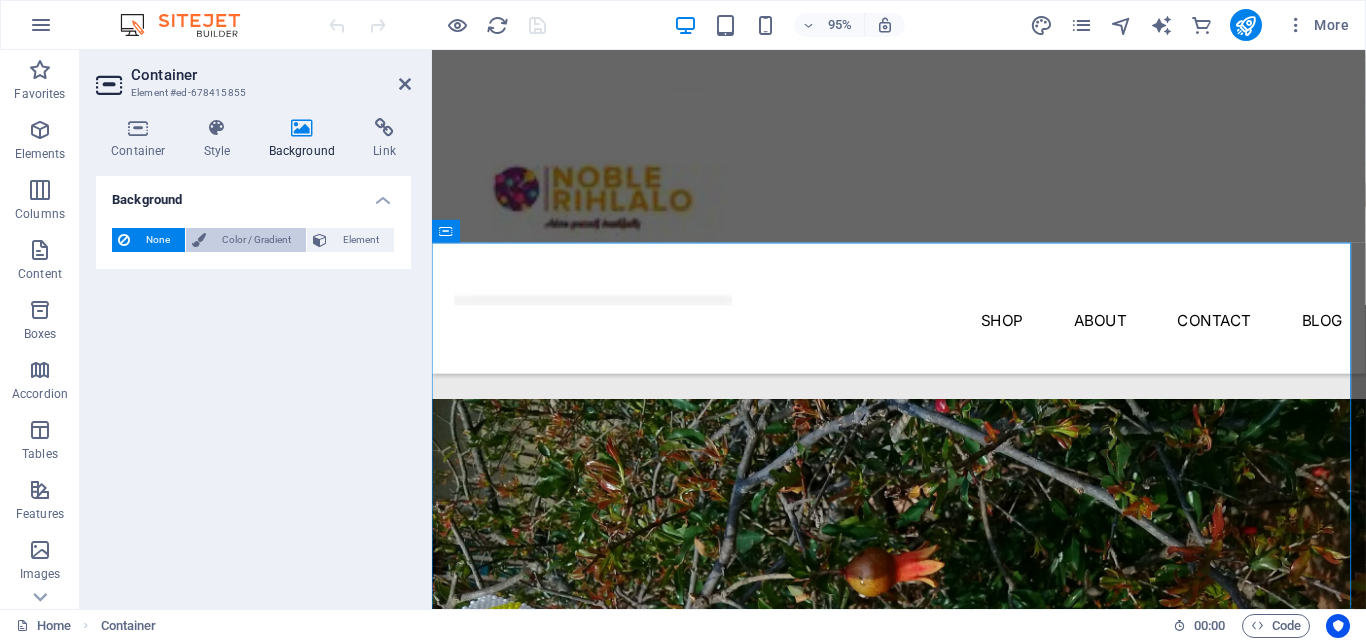 click on "Color / Gradient" at bounding box center [256, 240] 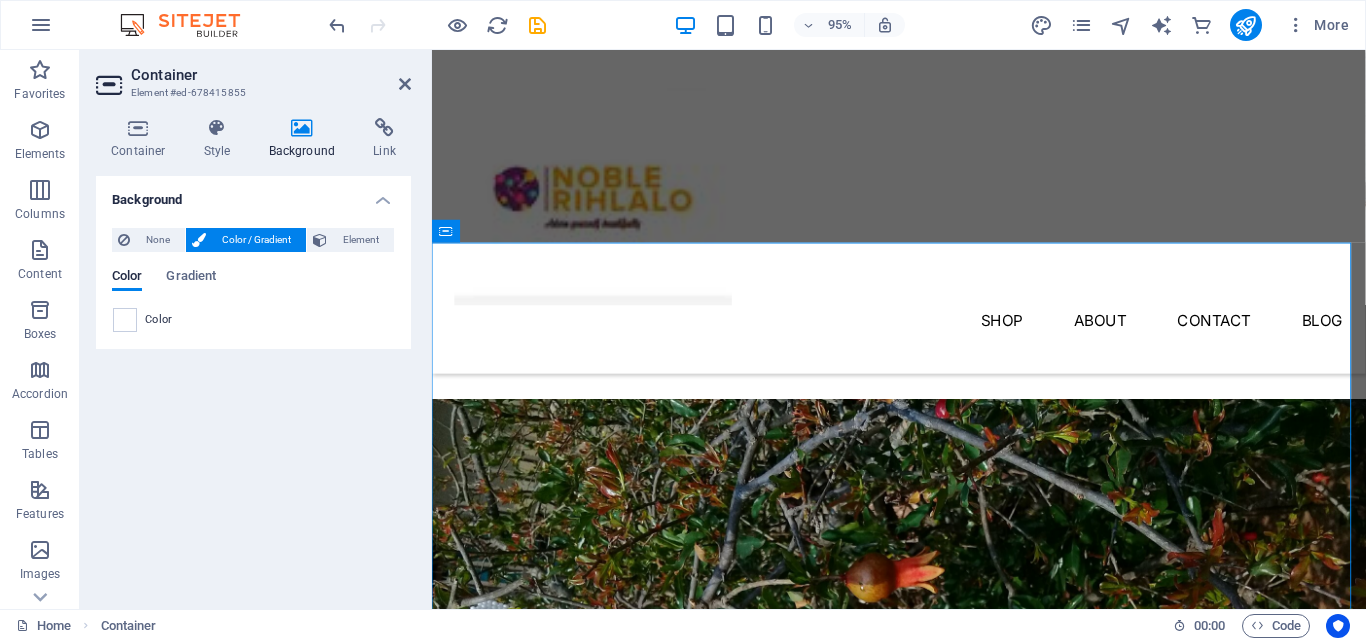 click on "Color" at bounding box center (253, 320) 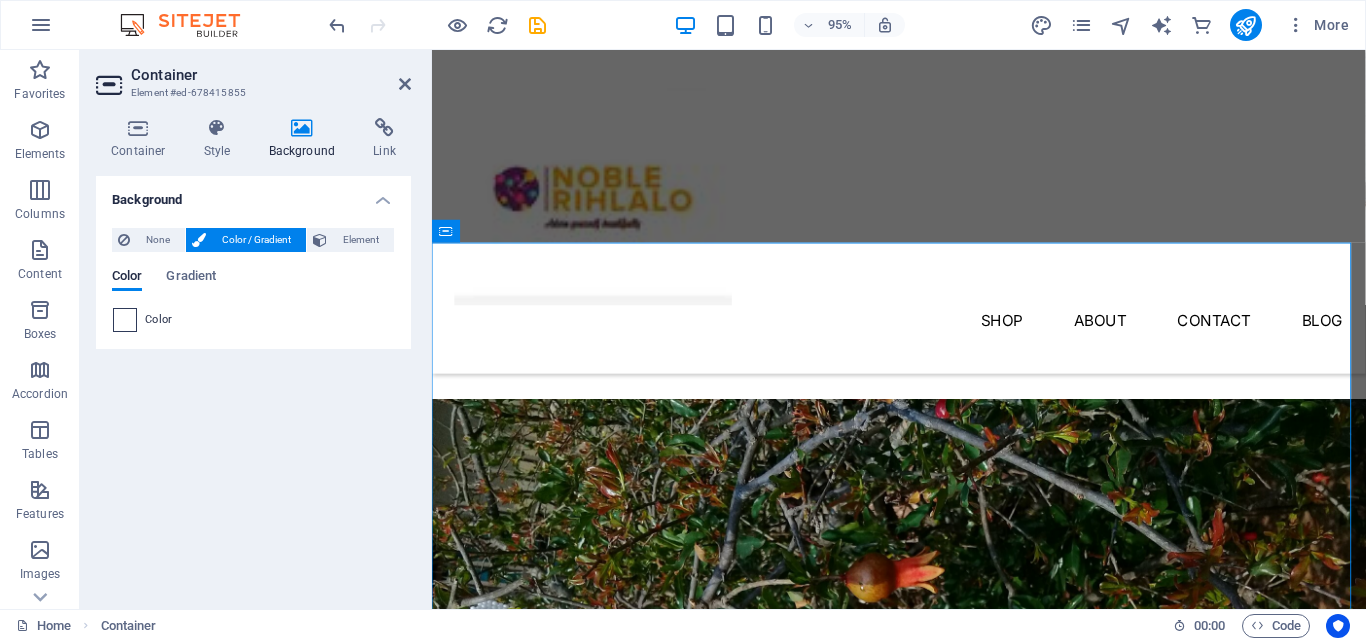 click at bounding box center (125, 320) 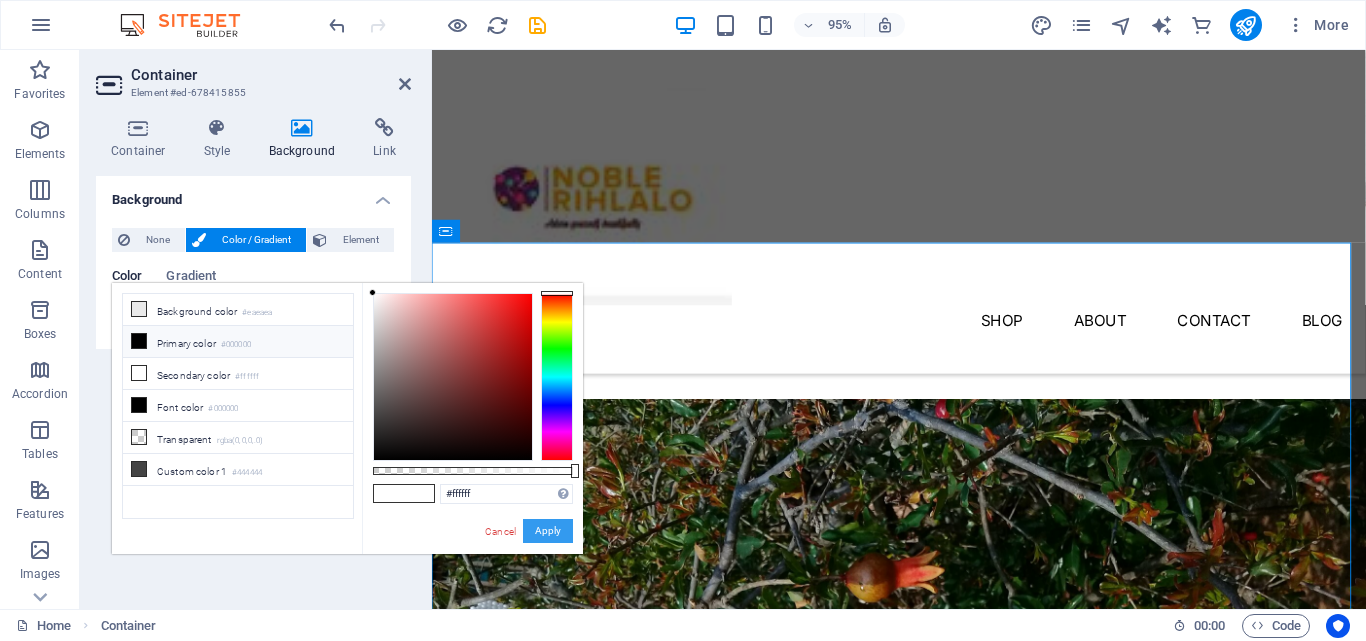 click on "Apply" at bounding box center (548, 531) 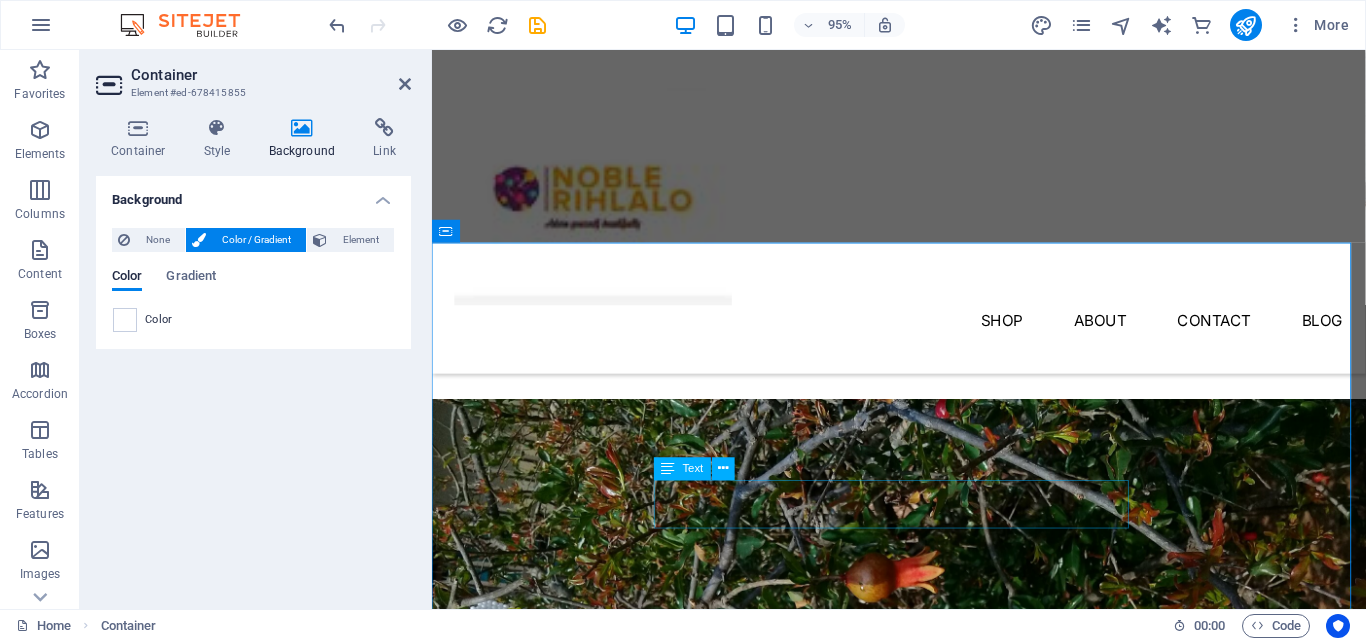 click on "Lorem ipsum dolor sit amet, consectetur adipiscing elit, sed do eiusmod tempor incididunt ut labore et dolore magna aliqua." at bounding box center [923, 516] 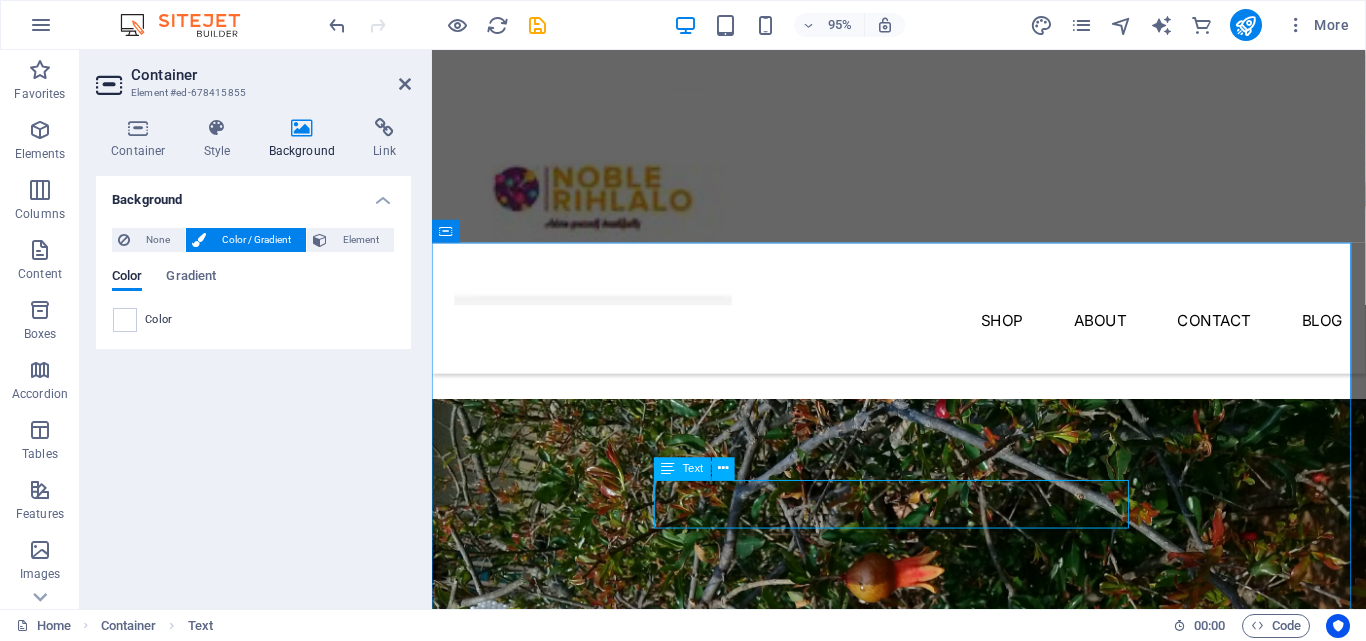click on "Lorem ipsum dolor sit amet, consectetur adipiscing elit, sed do eiusmod tempor incididunt ut labore et dolore magna aliqua." at bounding box center [923, 516] 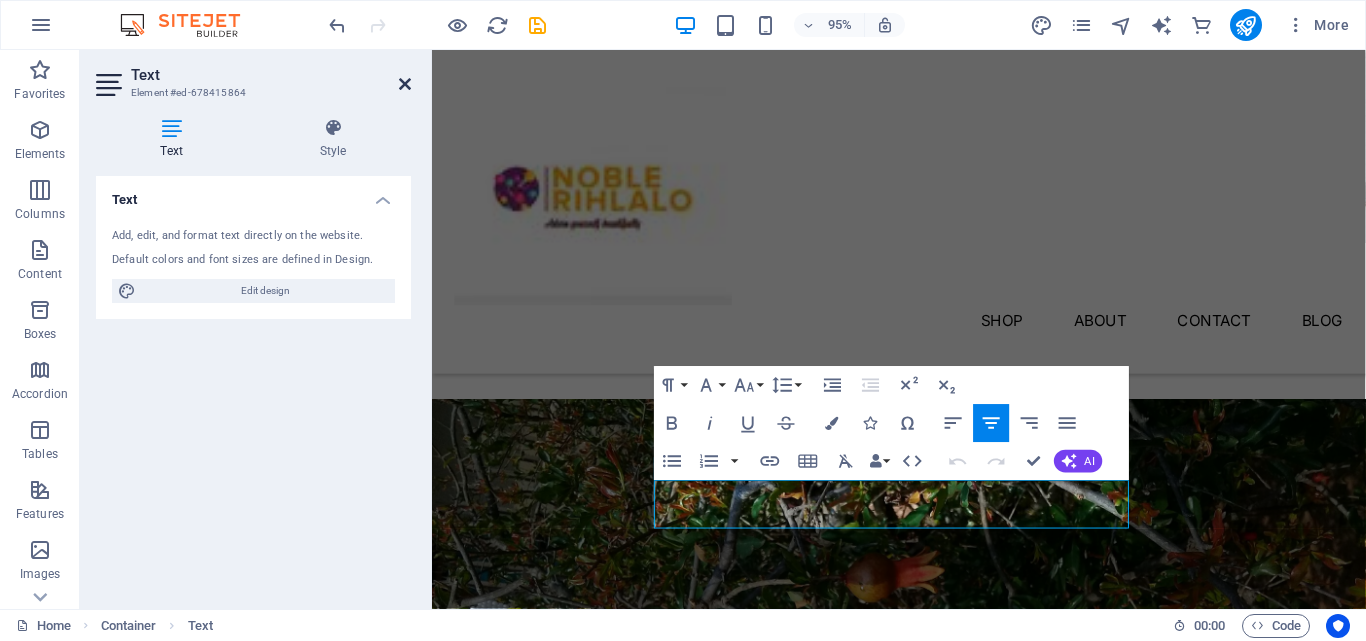 click at bounding box center [405, 84] 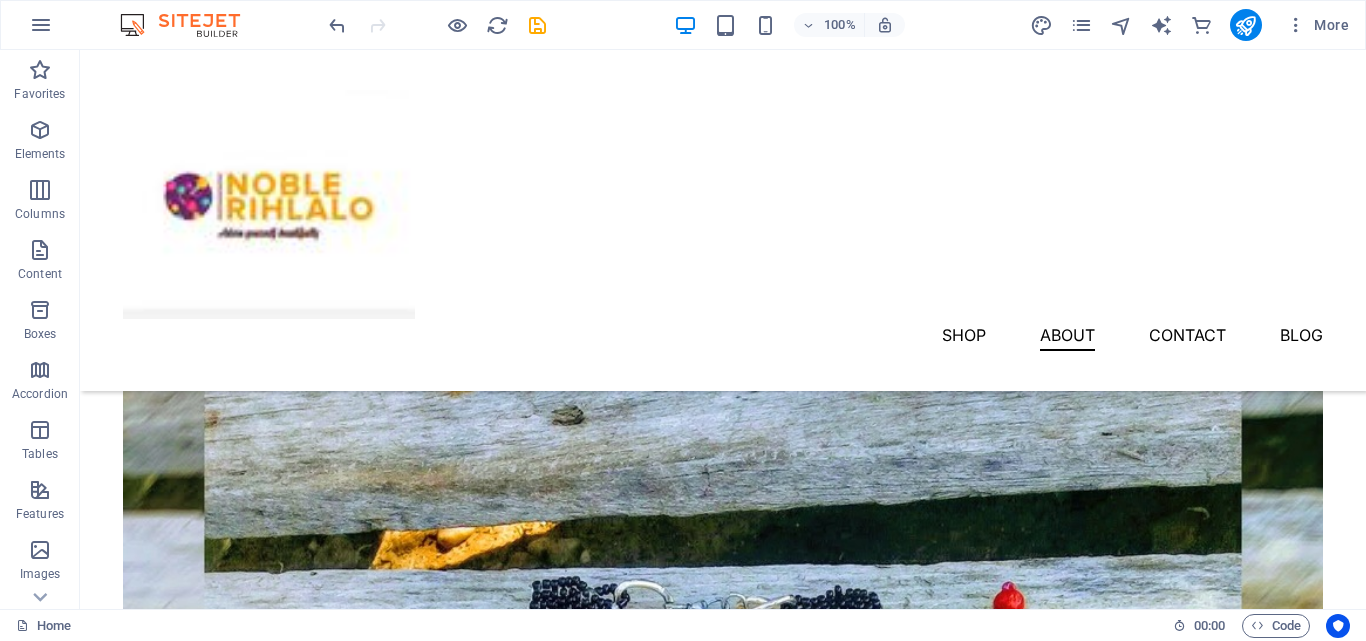 scroll, scrollTop: 3187, scrollLeft: 0, axis: vertical 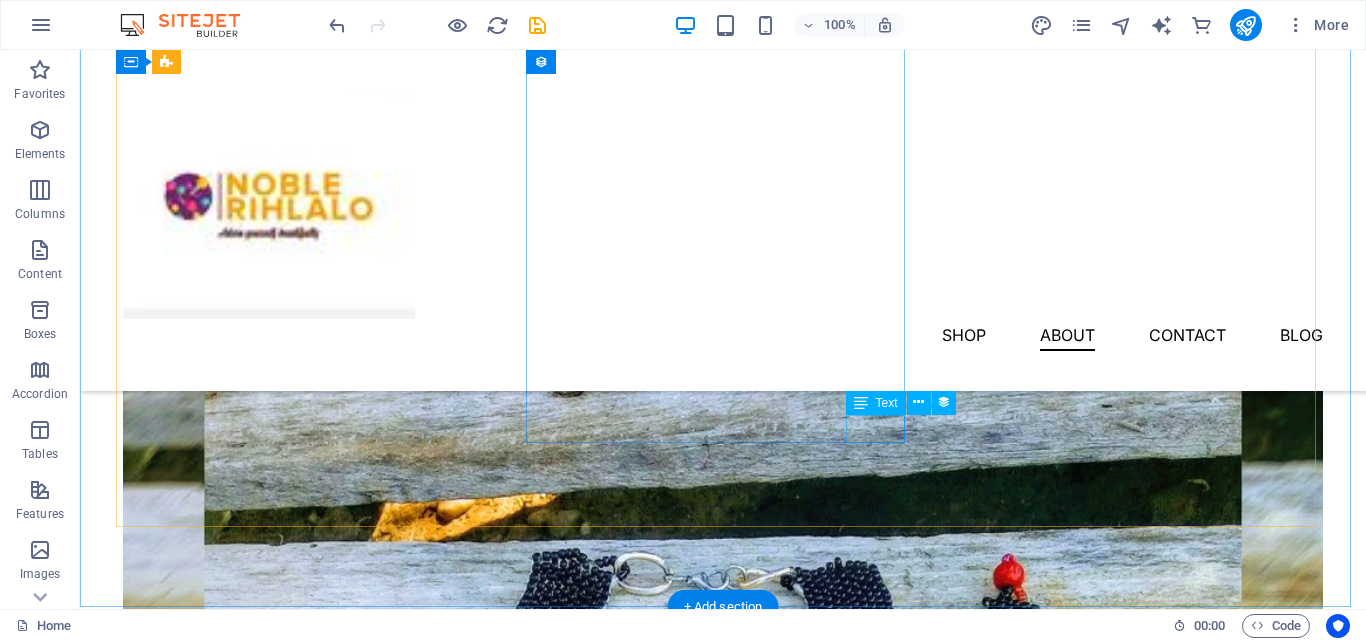 click on "$23.50" at bounding box center [723, 3471] 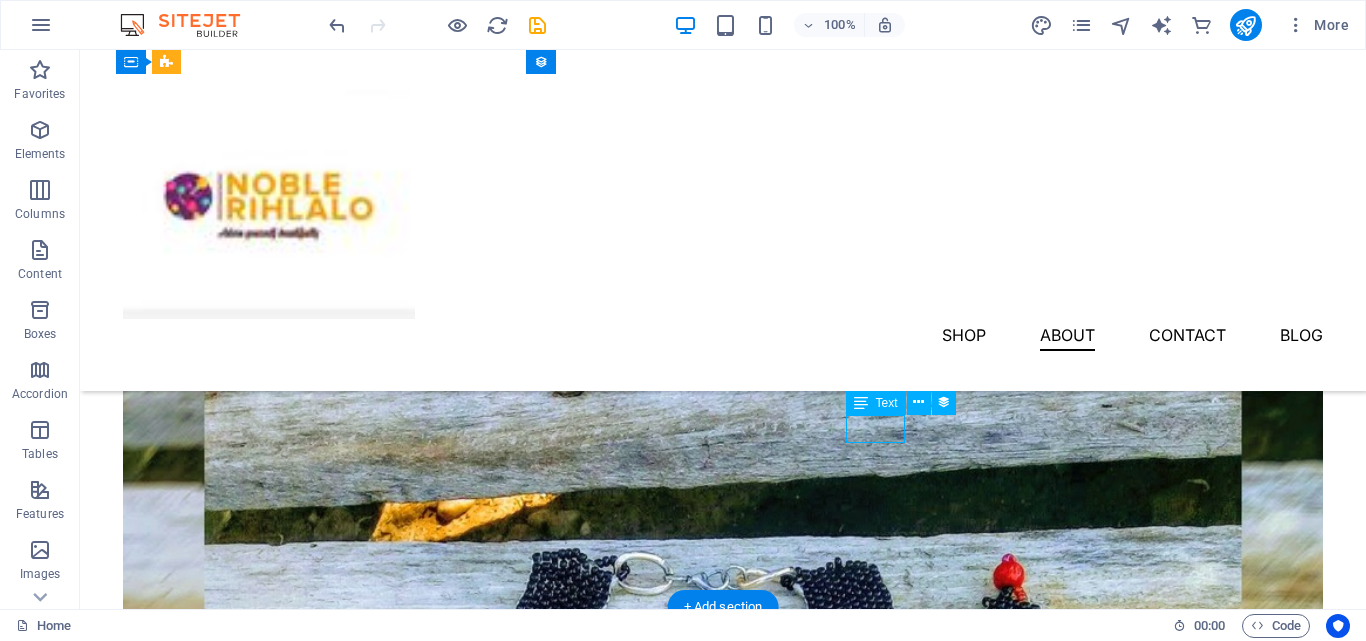 click on "$23.50" at bounding box center [723, 3471] 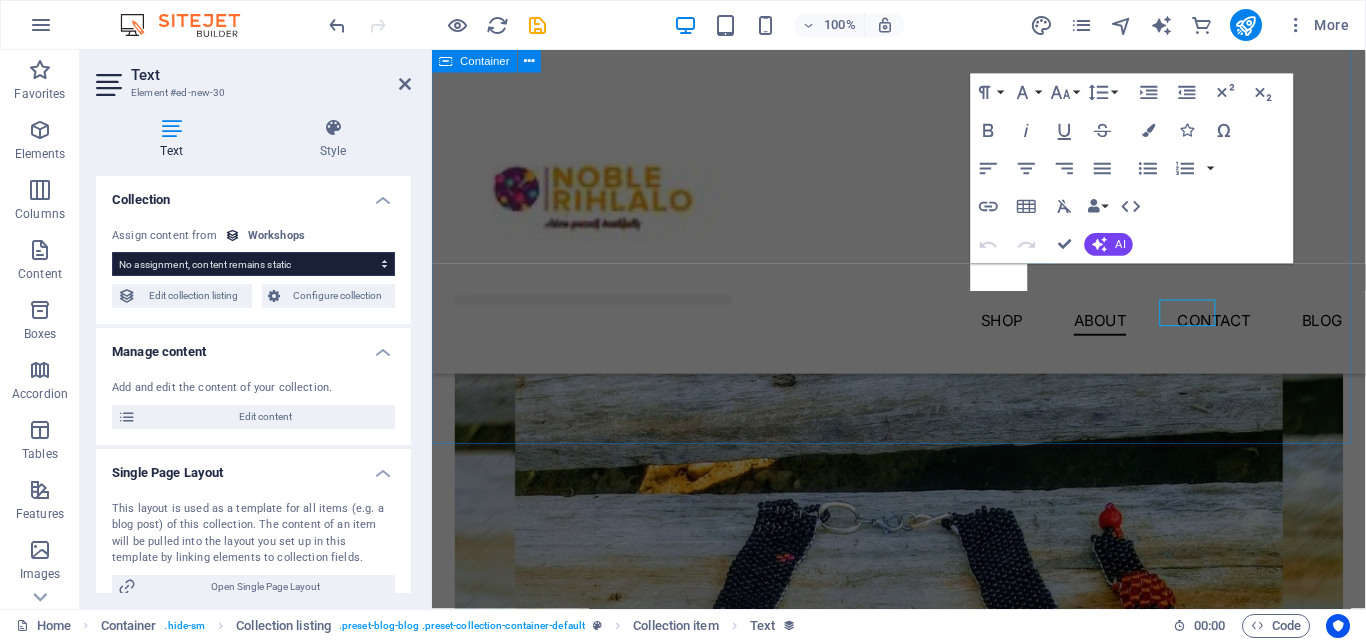 scroll, scrollTop: 3289, scrollLeft: 0, axis: vertical 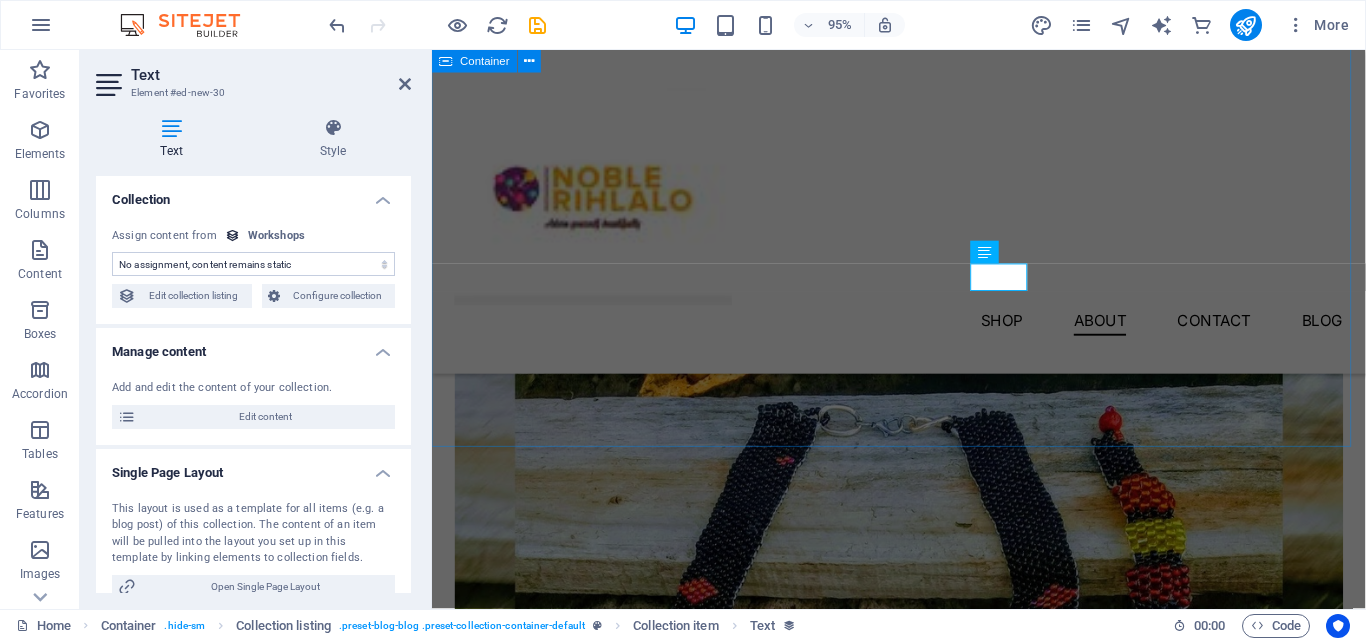 select on "workshop-price" 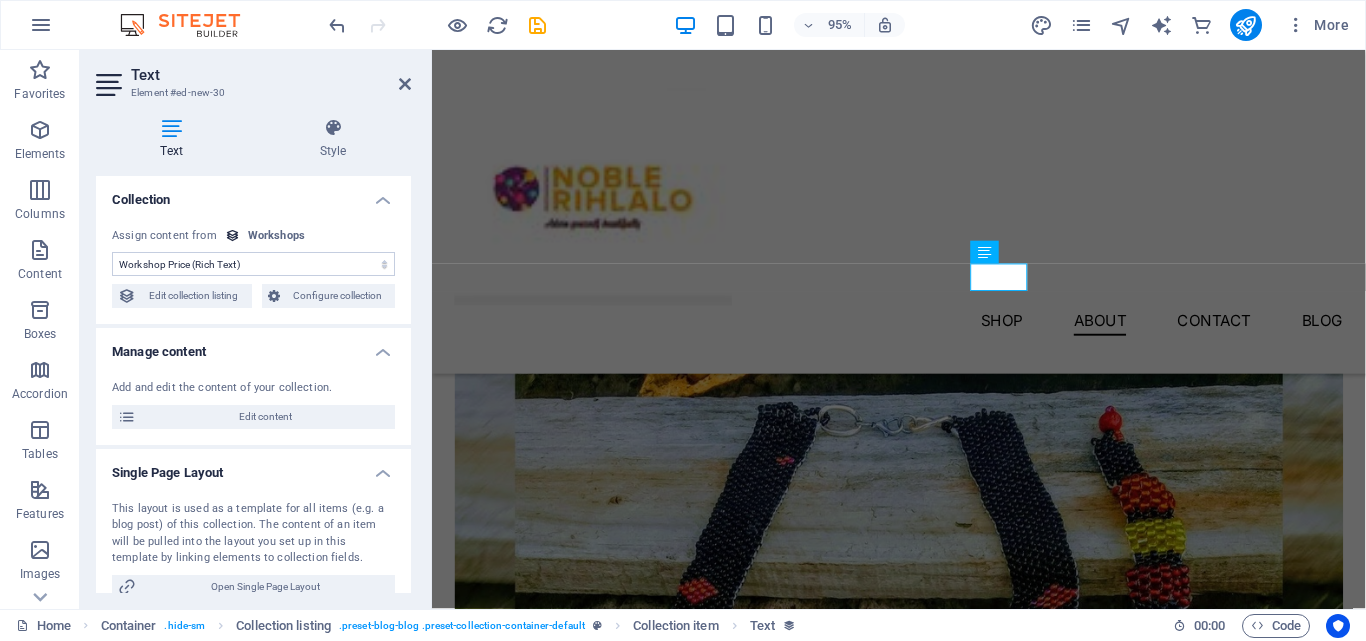 click on "Text Element #ed-new-30" at bounding box center (253, 76) 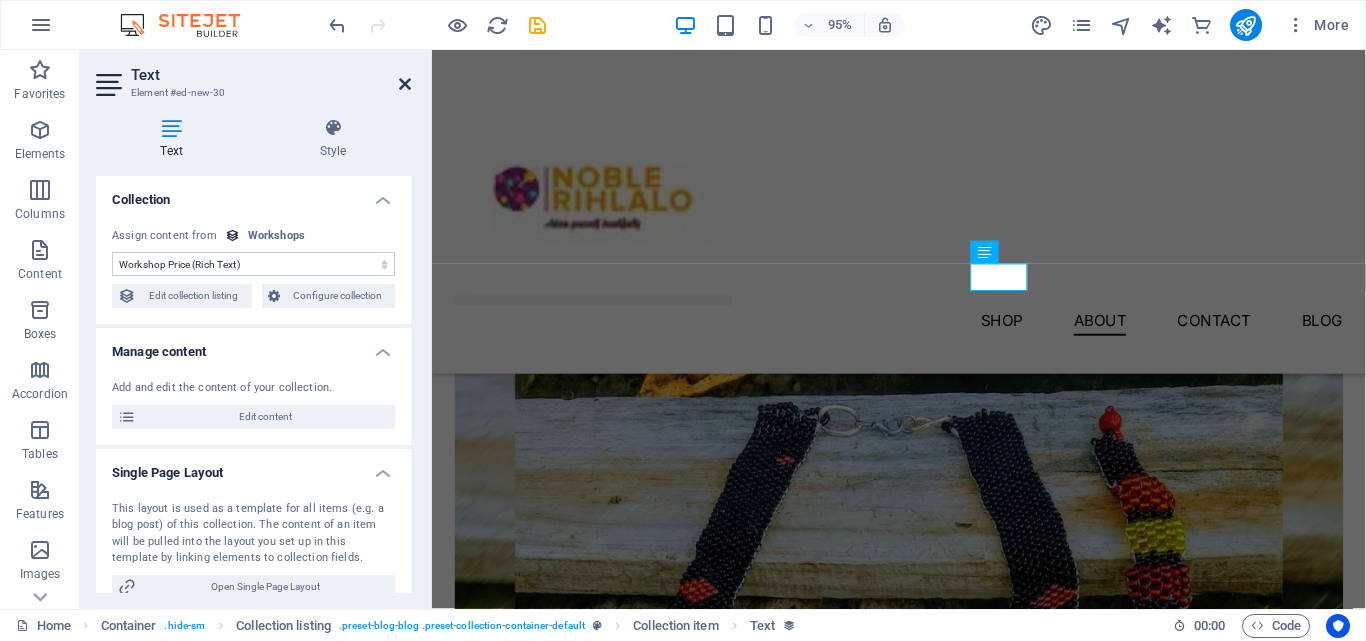 click at bounding box center (405, 84) 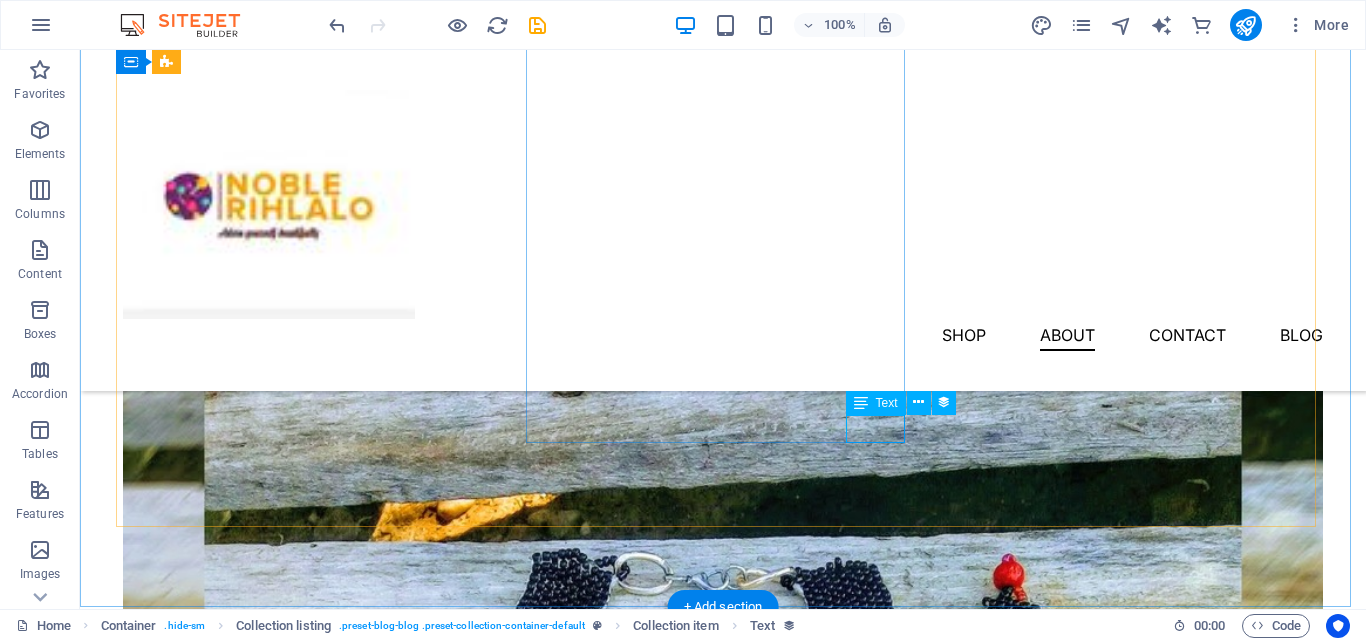 click on "$23.50" at bounding box center [723, 3471] 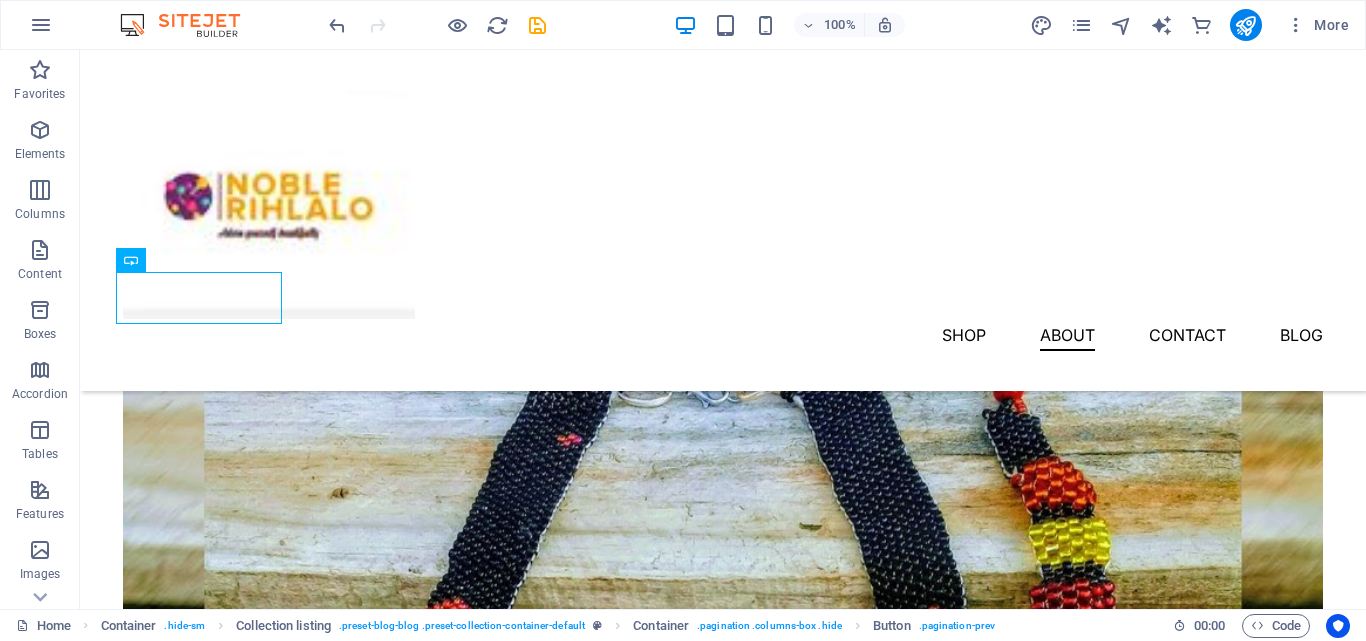 scroll, scrollTop: 3400, scrollLeft: 0, axis: vertical 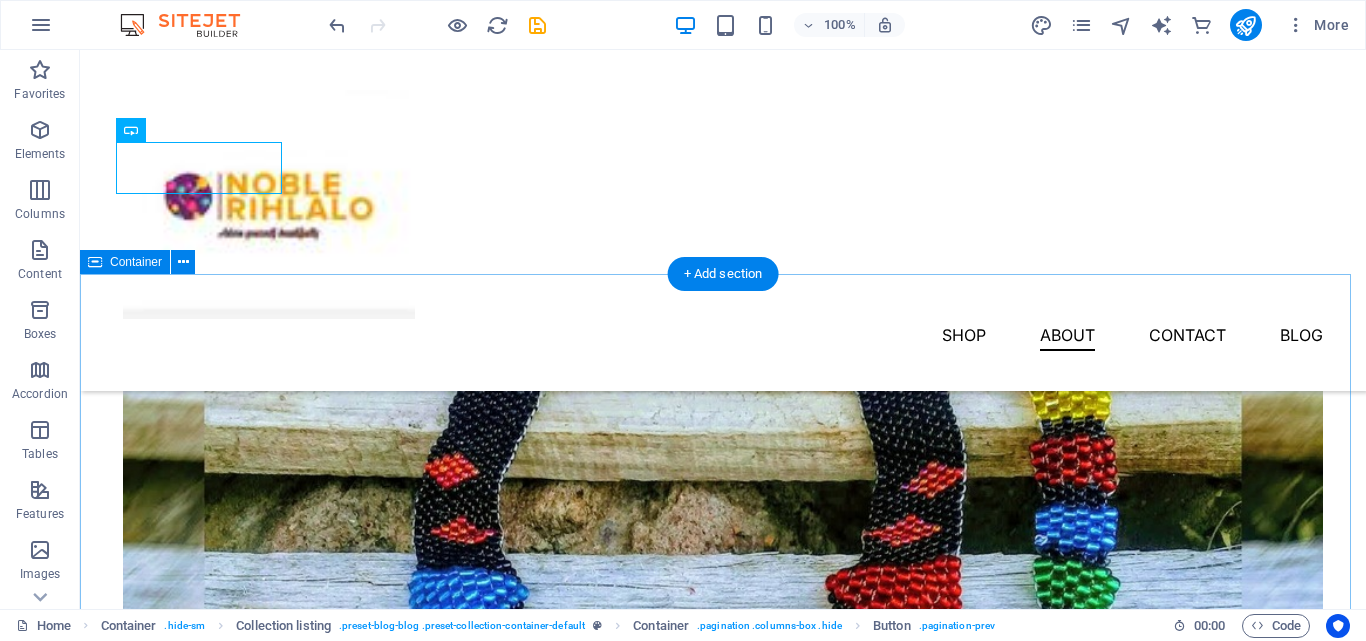 click on "Feel free to contact us Lorem ipsum dolor sit amet, consectetur adipiscing elit, sed do eiusmod tempor incididunt ut labore et dolore magna aliqua. Name Email Message   I have read and understand the privacy policy. Unreadable? Load new Submit" at bounding box center (723, 5137) 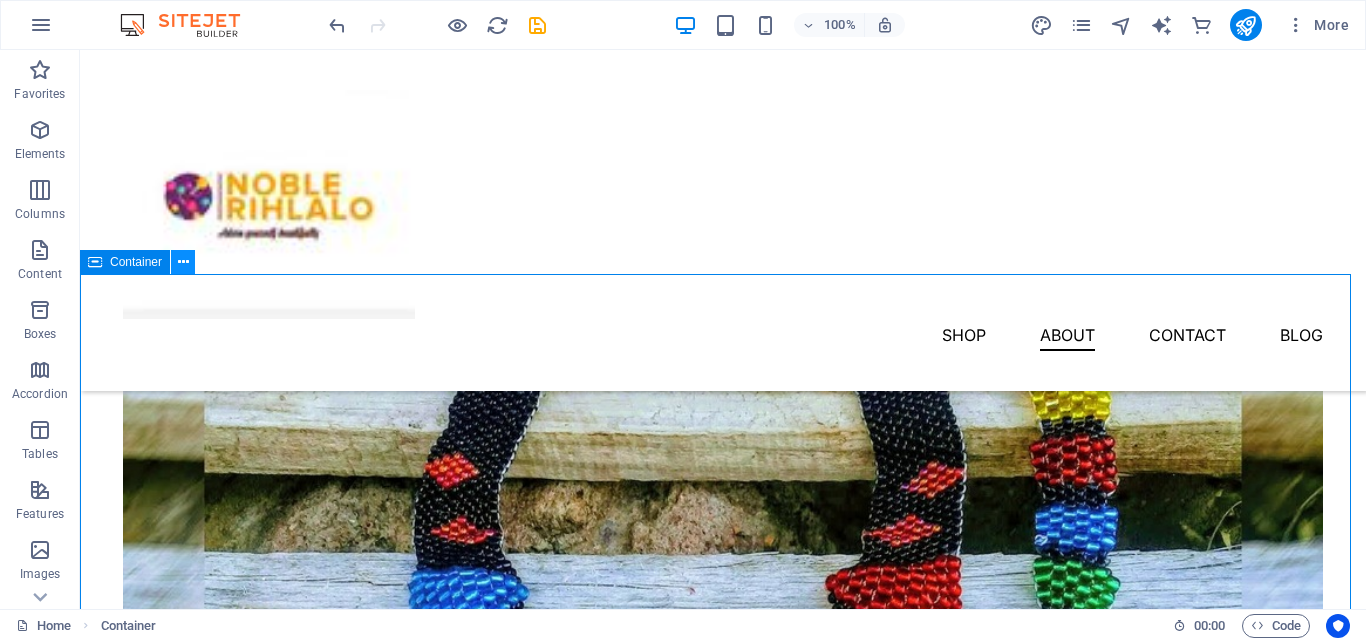 click at bounding box center [183, 262] 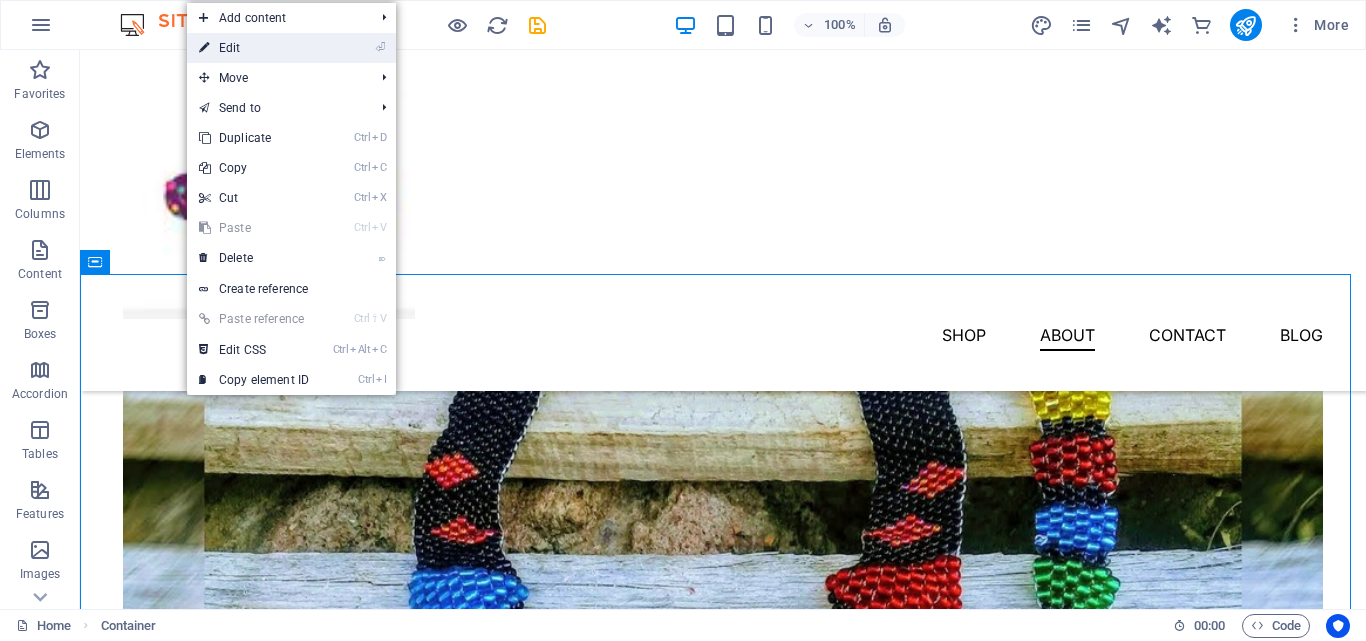 click on "⏎  Edit" at bounding box center (254, 48) 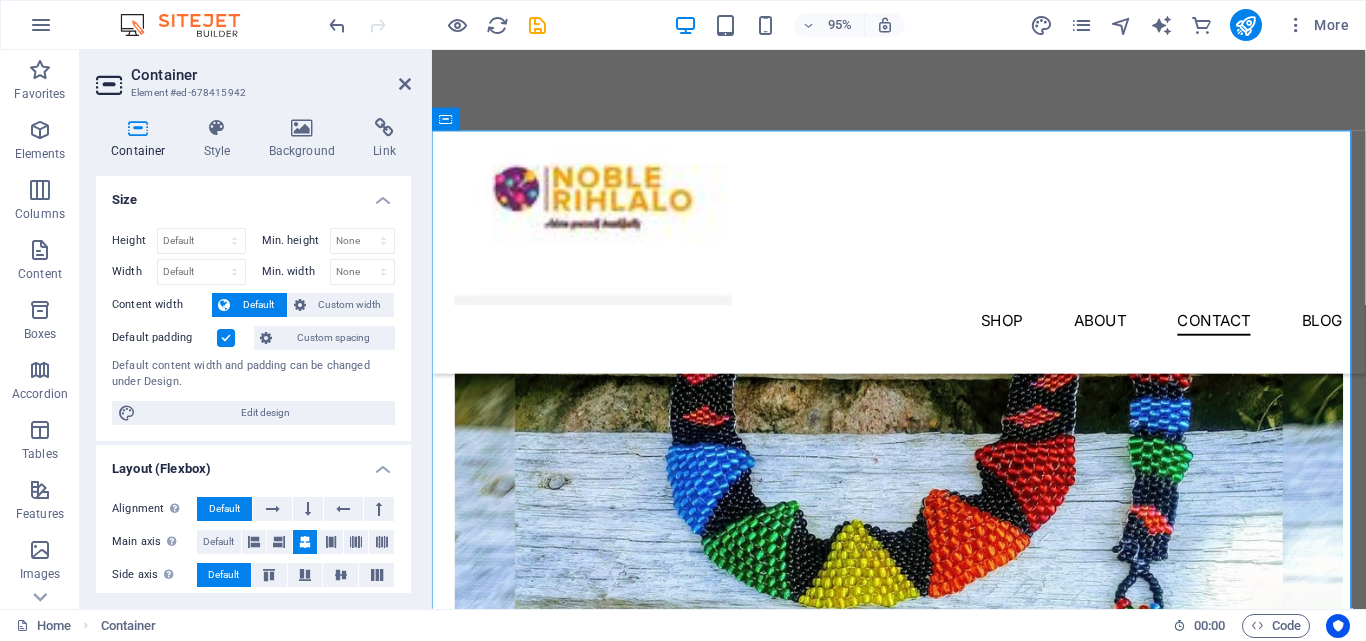 scroll, scrollTop: 3622, scrollLeft: 0, axis: vertical 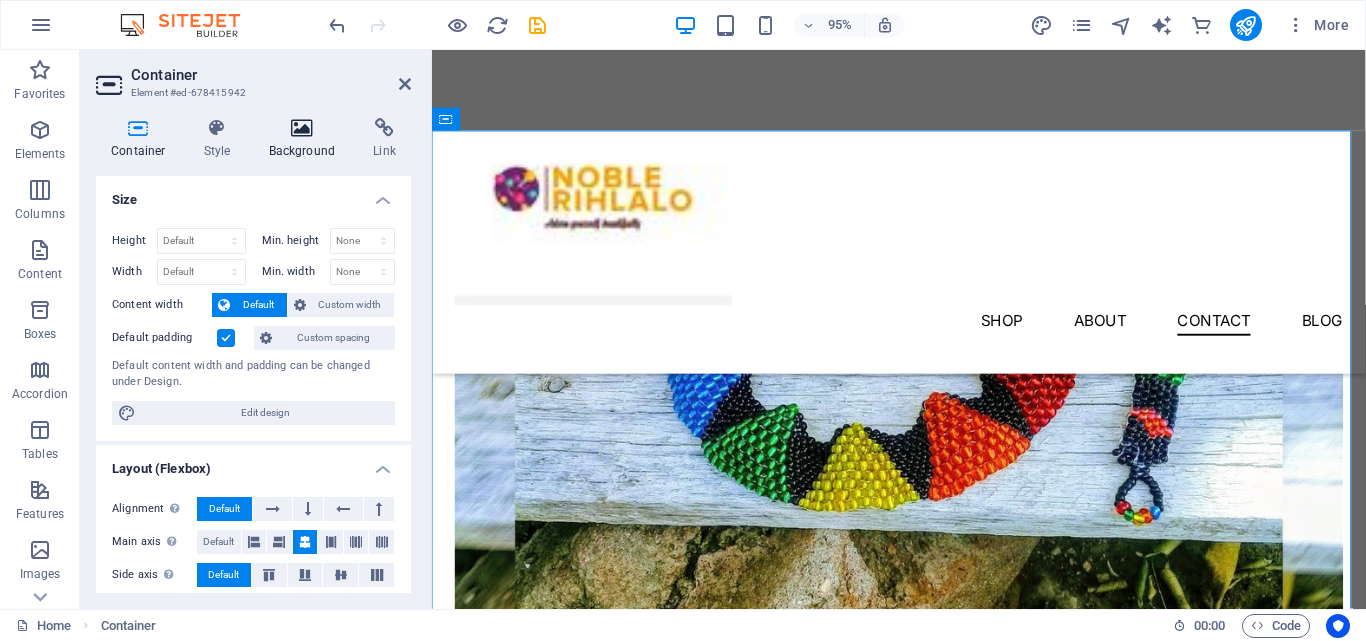 click on "Background" at bounding box center [306, 139] 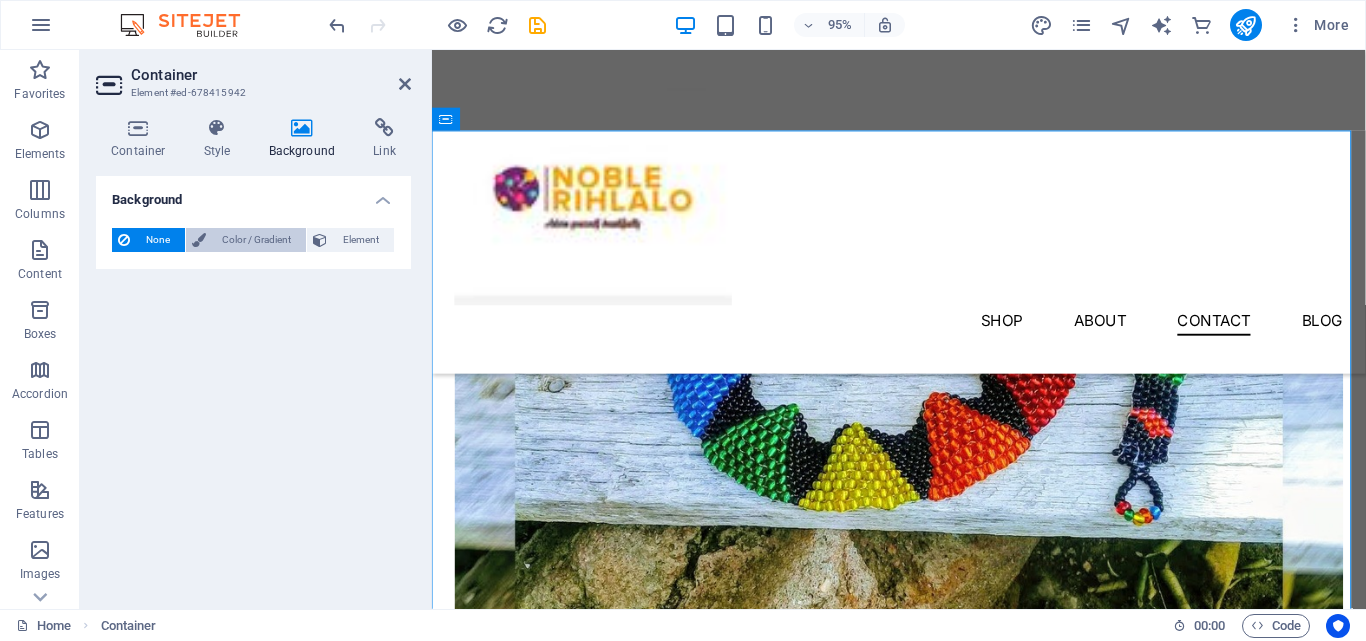 click on "Color / Gradient" at bounding box center (256, 240) 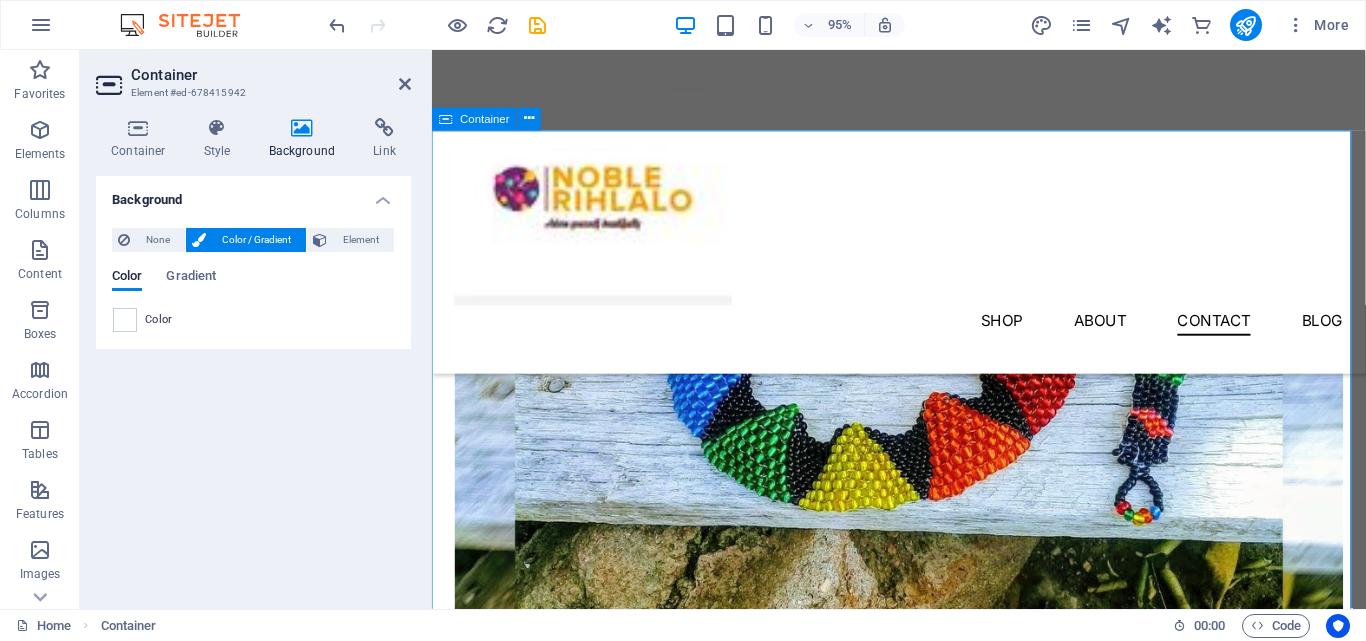 click on "Feel free to contact us Lorem ipsum dolor sit amet, consectetur adipiscing elit, sed do eiusmod tempor incididunt ut labore et dolore magna aliqua. Name Email Message   I have read and understand the privacy policy. Unreadable? Load new Submit" at bounding box center [923, 4133] 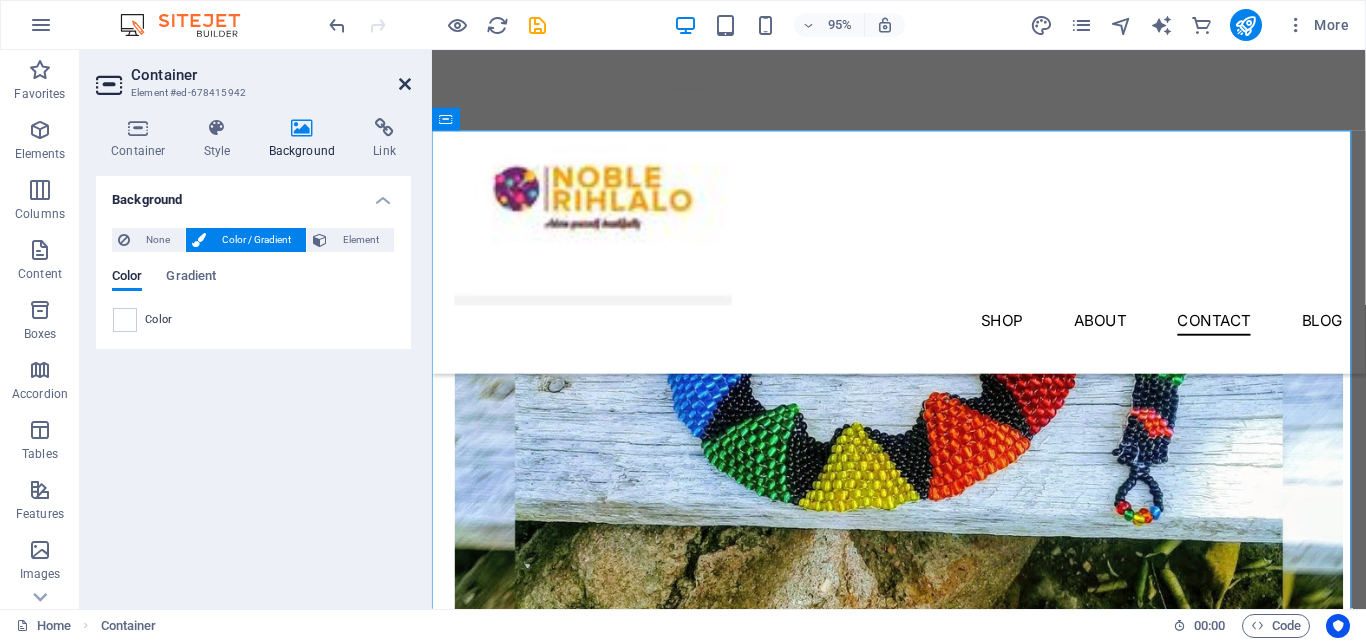 click at bounding box center [405, 84] 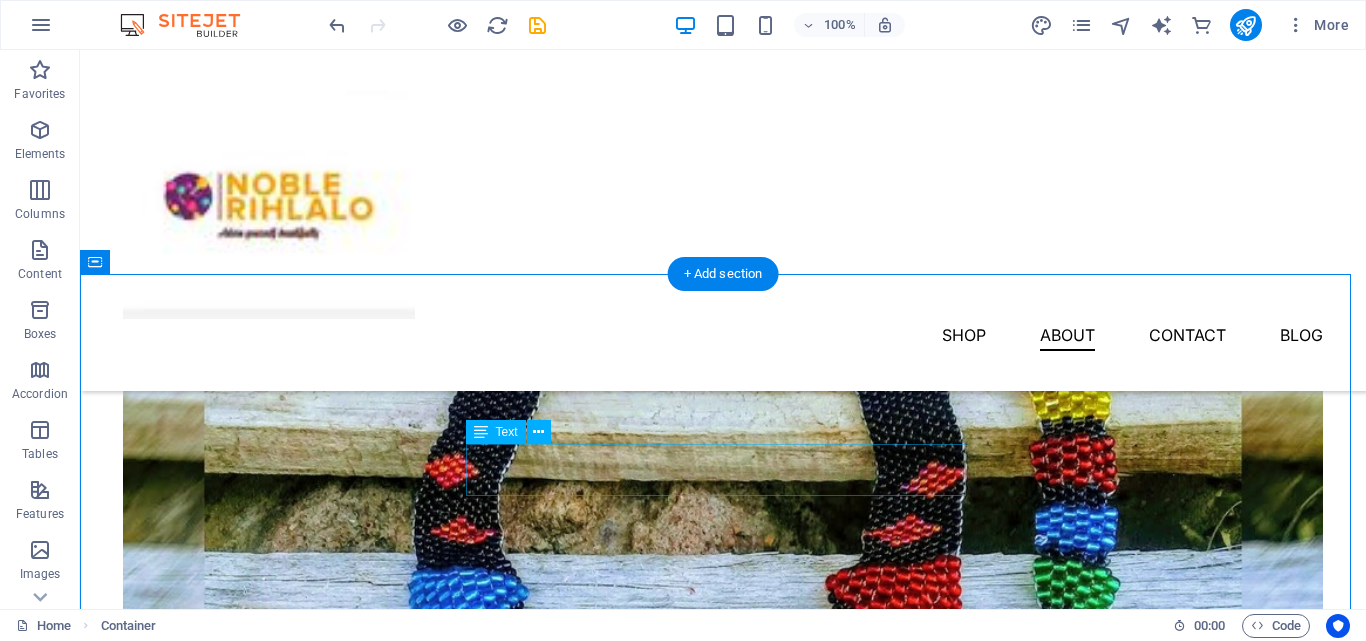click on "Lorem ipsum dolor sit amet, consectetur adipiscing elit, sed do eiusmod tempor incididunt ut labore et dolore magna aliqua." at bounding box center (723, 4828) 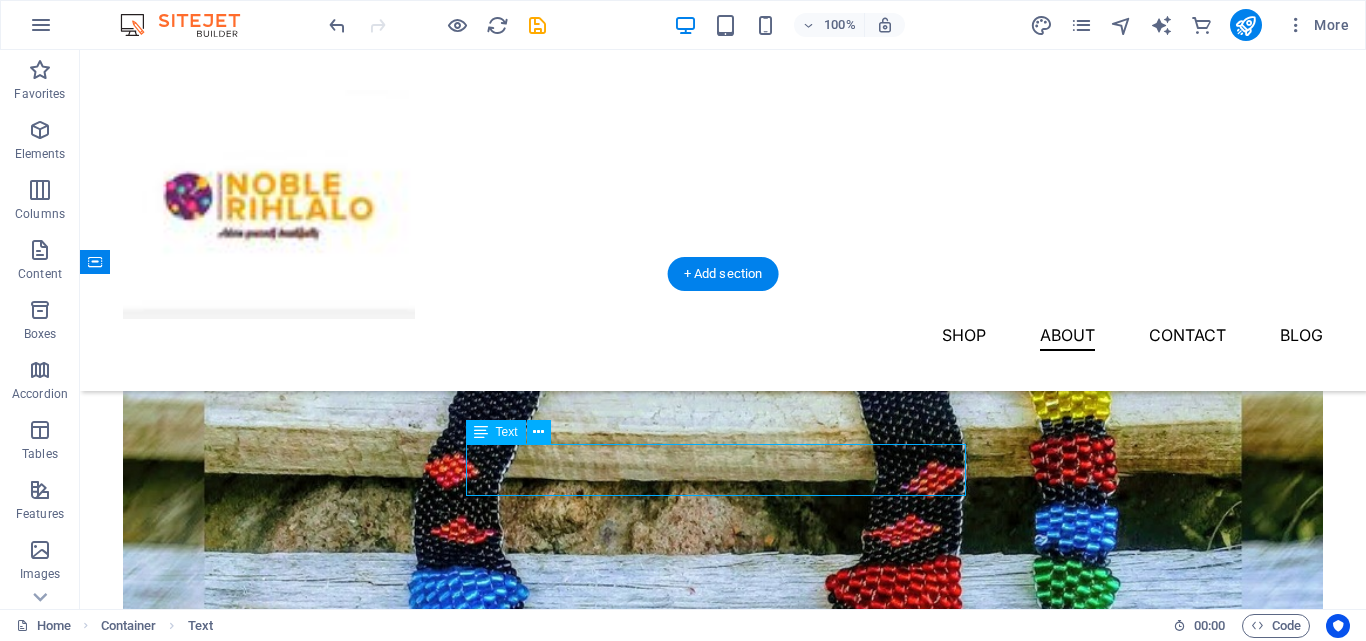 click on "Lorem ipsum dolor sit amet, consectetur adipiscing elit, sed do eiusmod tempor incididunt ut labore et dolore magna aliqua." at bounding box center [723, 4828] 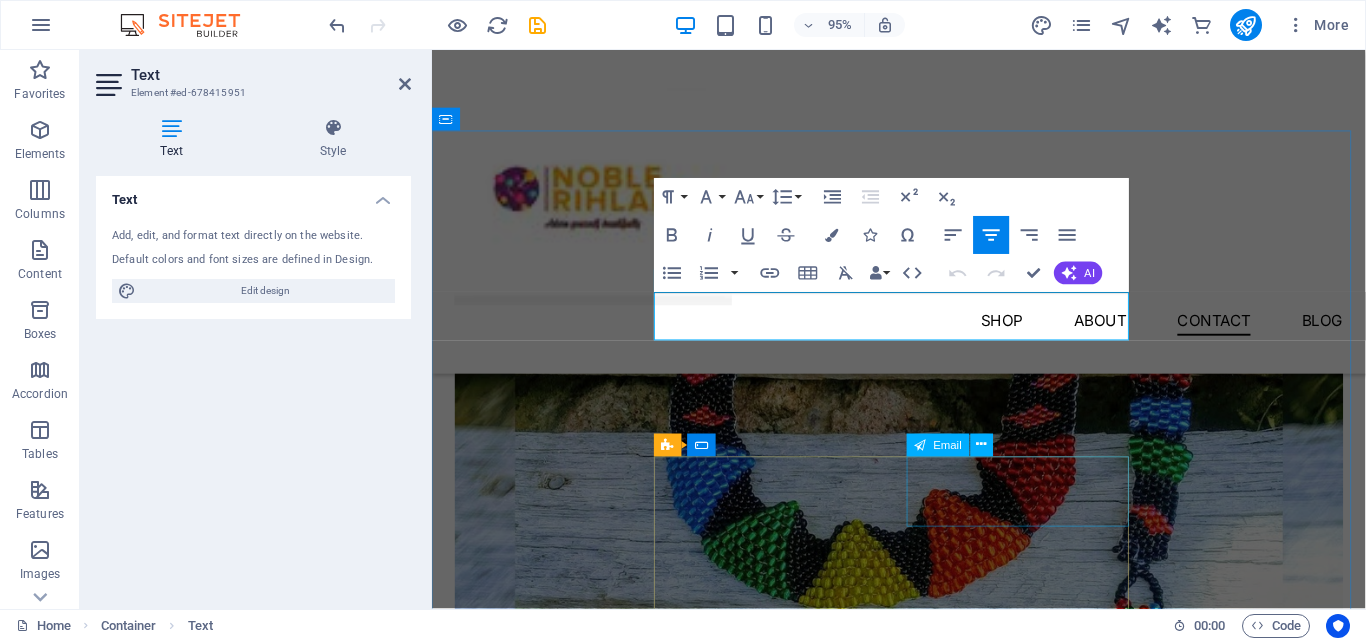 scroll, scrollTop: 3622, scrollLeft: 0, axis: vertical 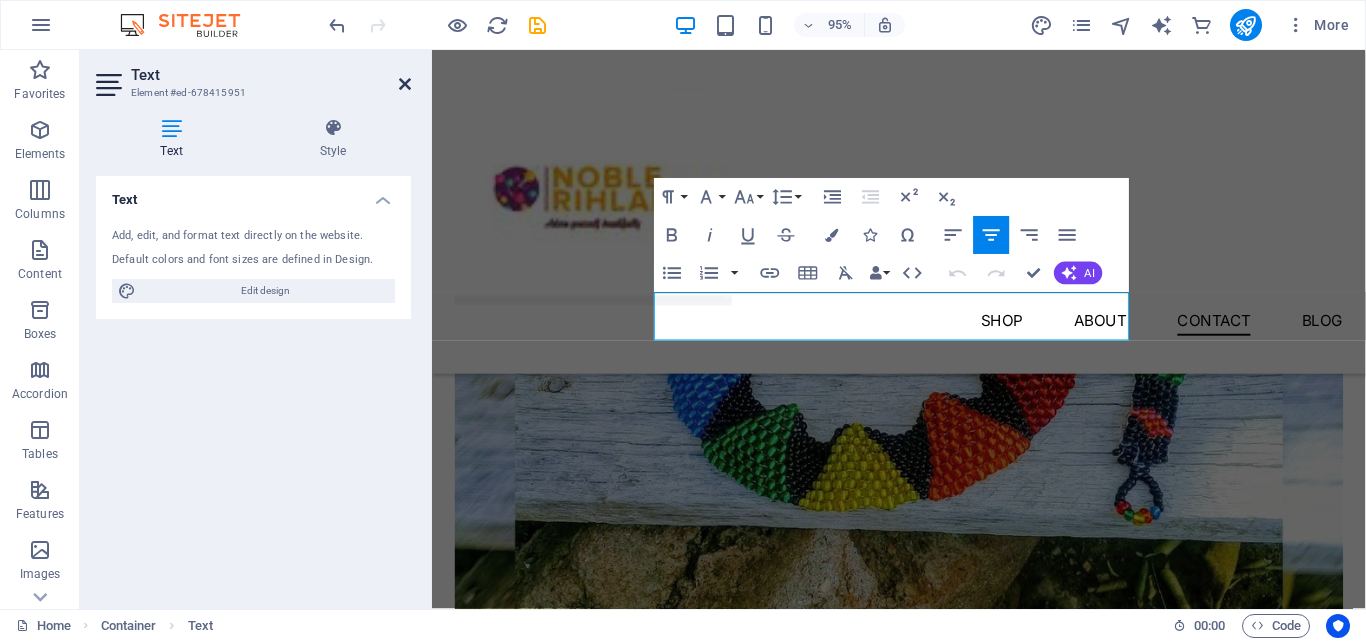 click at bounding box center (405, 84) 